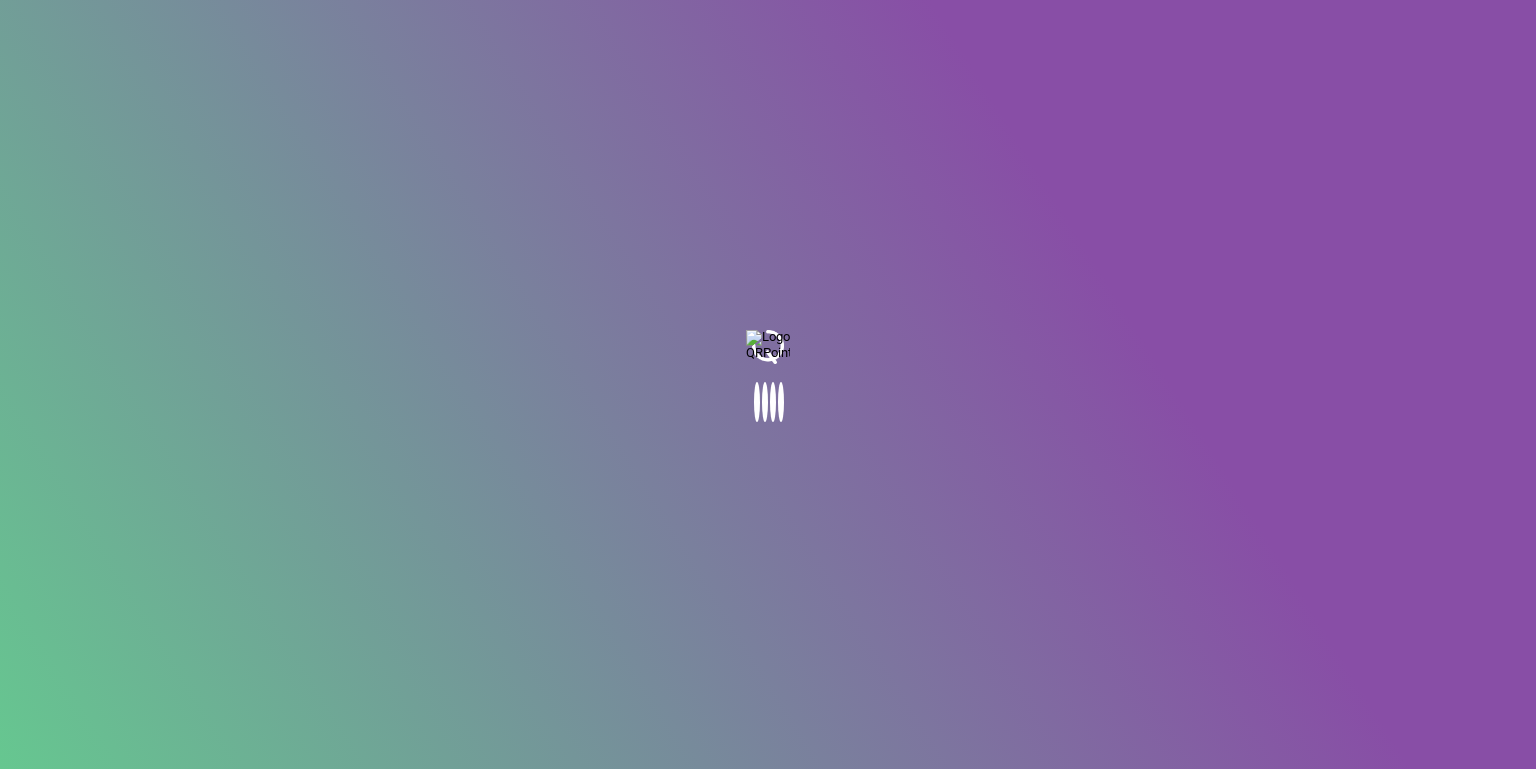 scroll, scrollTop: 0, scrollLeft: 0, axis: both 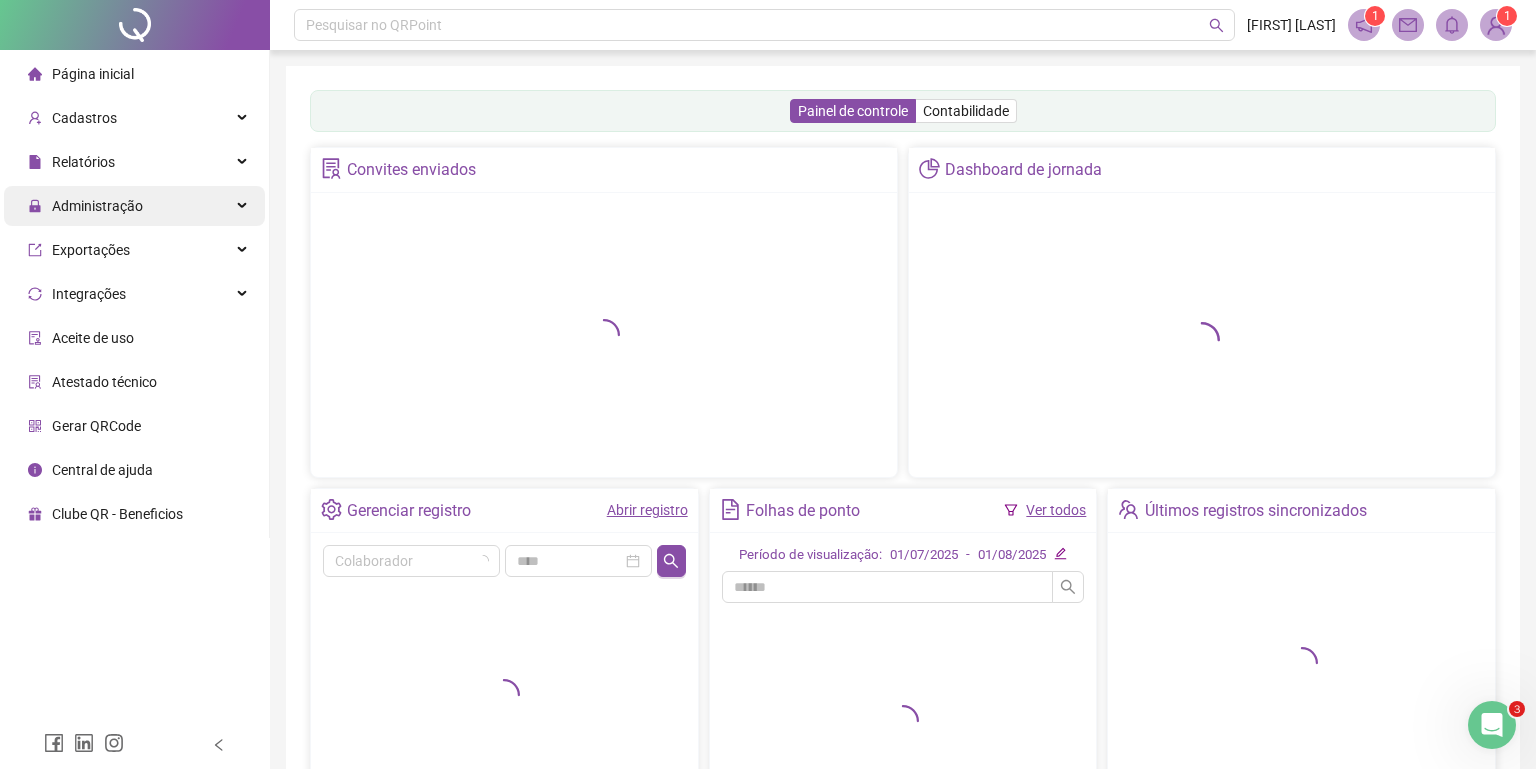 click on "Administração" at bounding box center (85, 206) 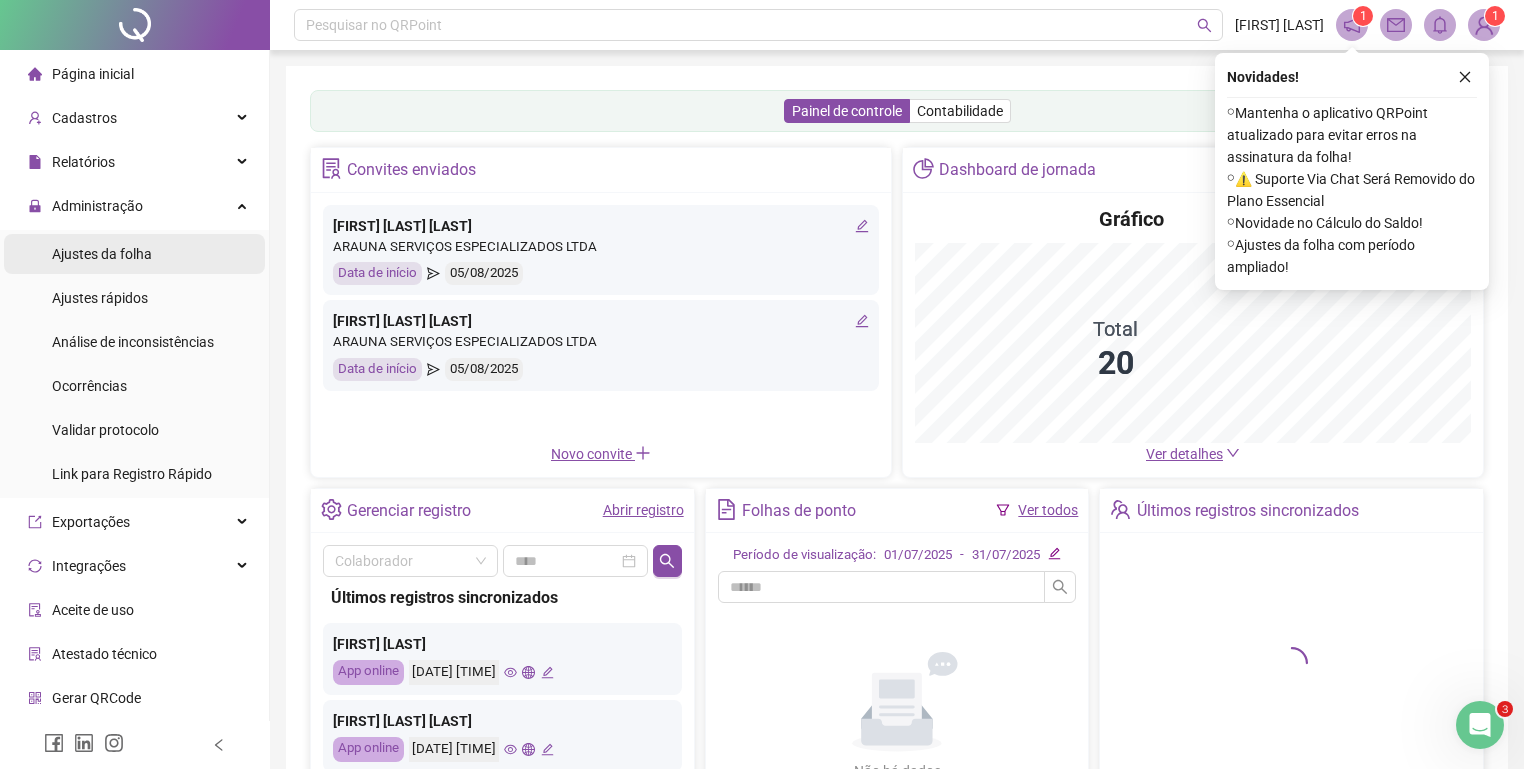 click on "Ajustes da folha" at bounding box center [102, 254] 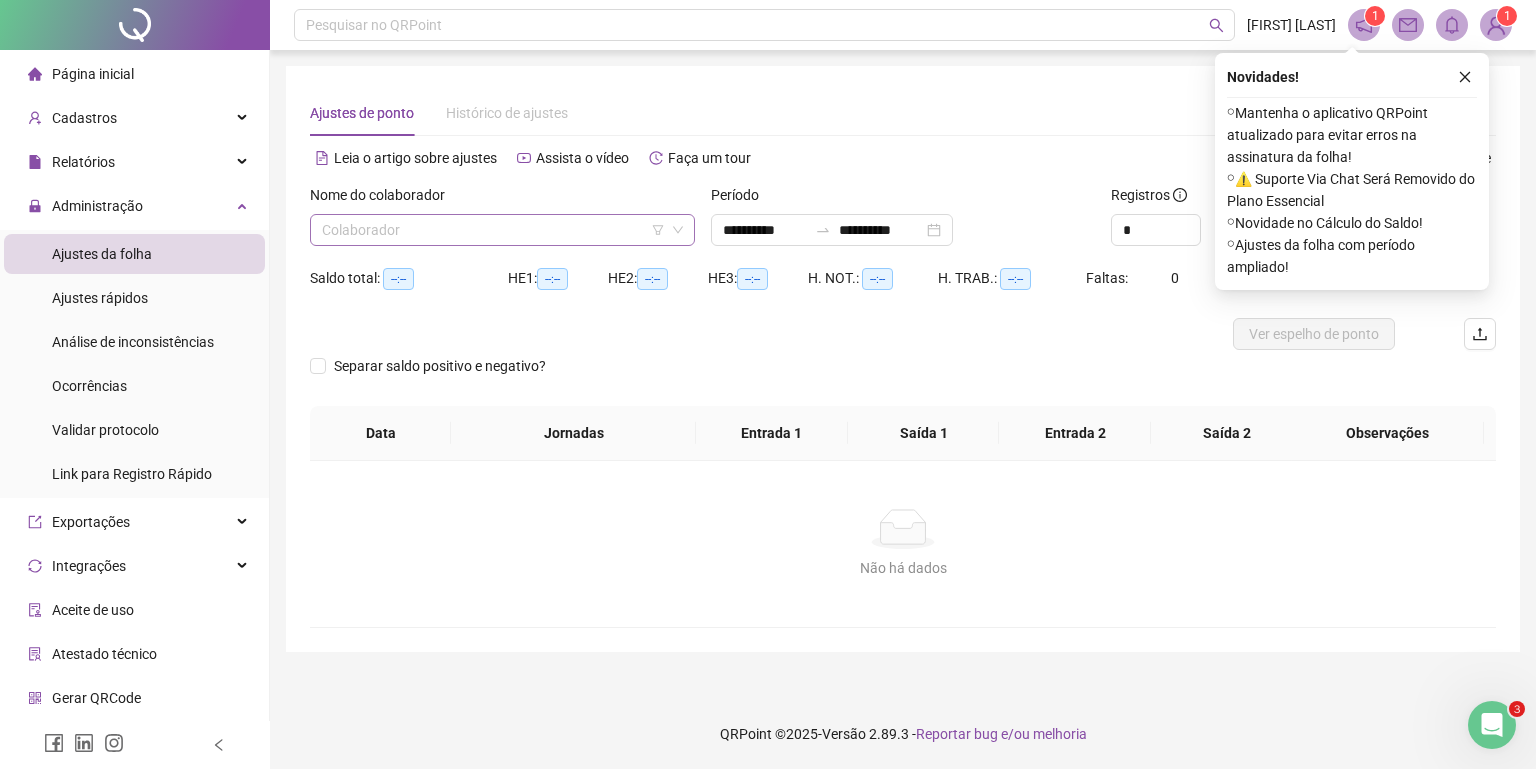 click at bounding box center (493, 230) 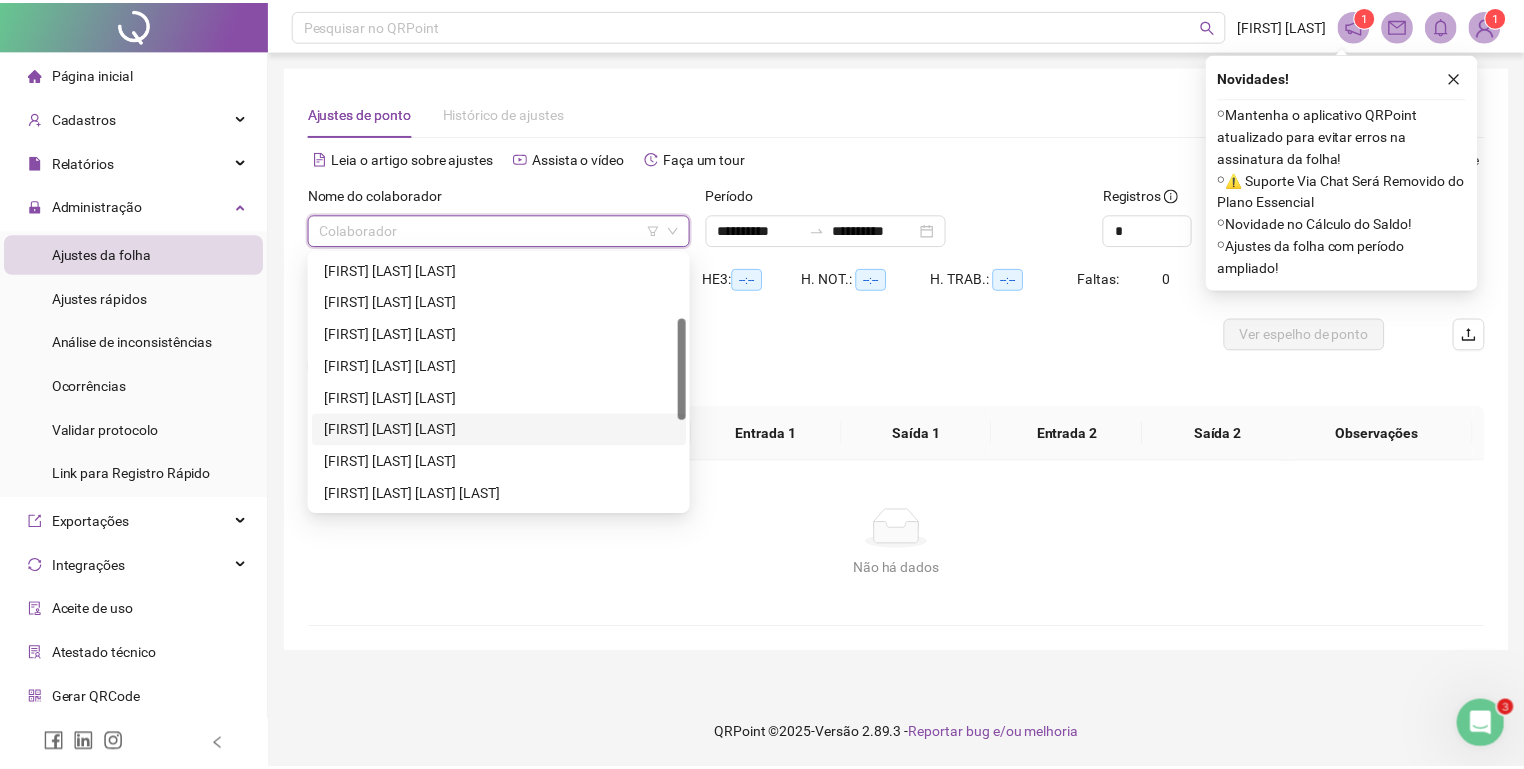 scroll, scrollTop: 240, scrollLeft: 0, axis: vertical 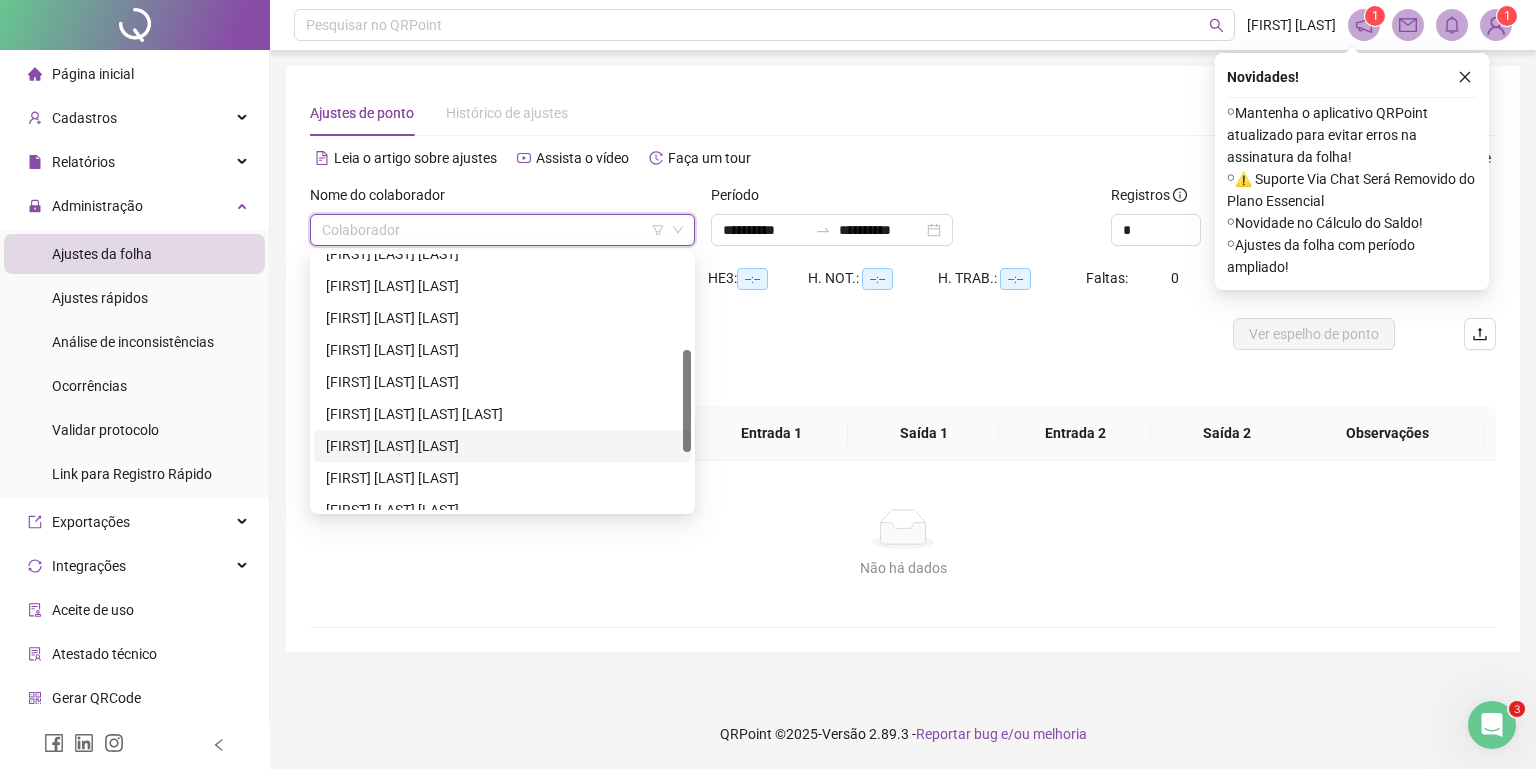click on "[FIRST] [LAST] [LAST]" at bounding box center (502, 446) 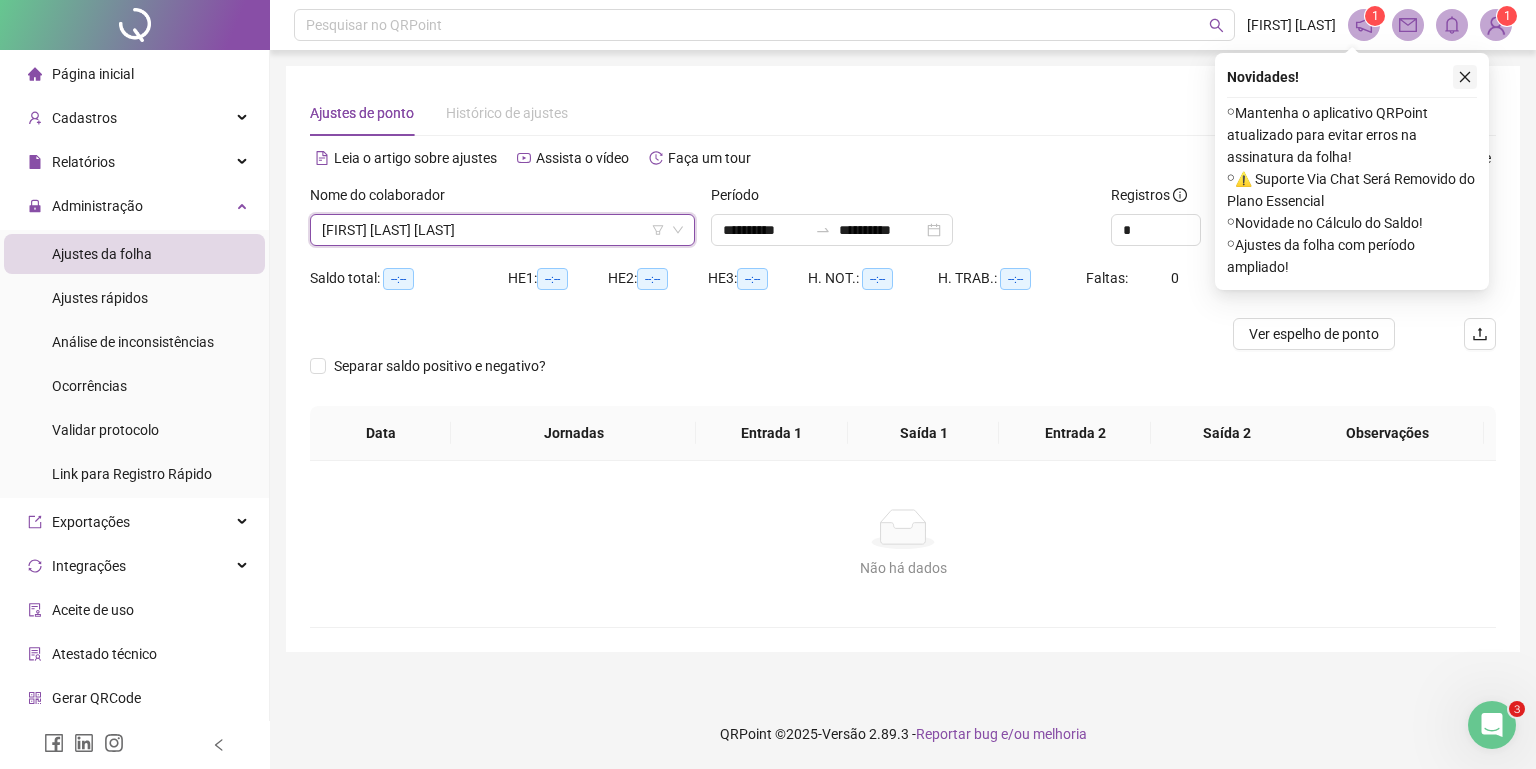 click 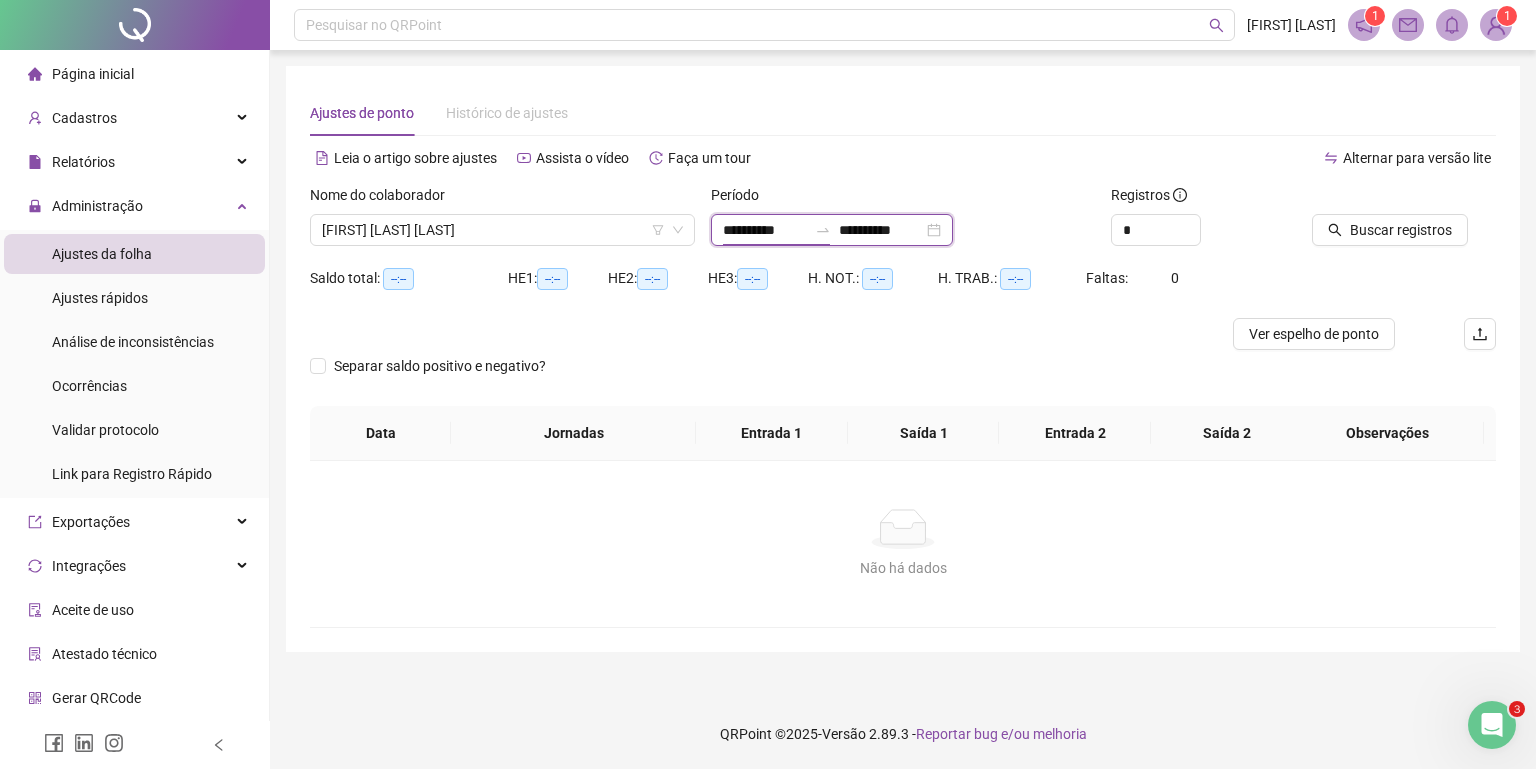 click on "**********" at bounding box center (765, 230) 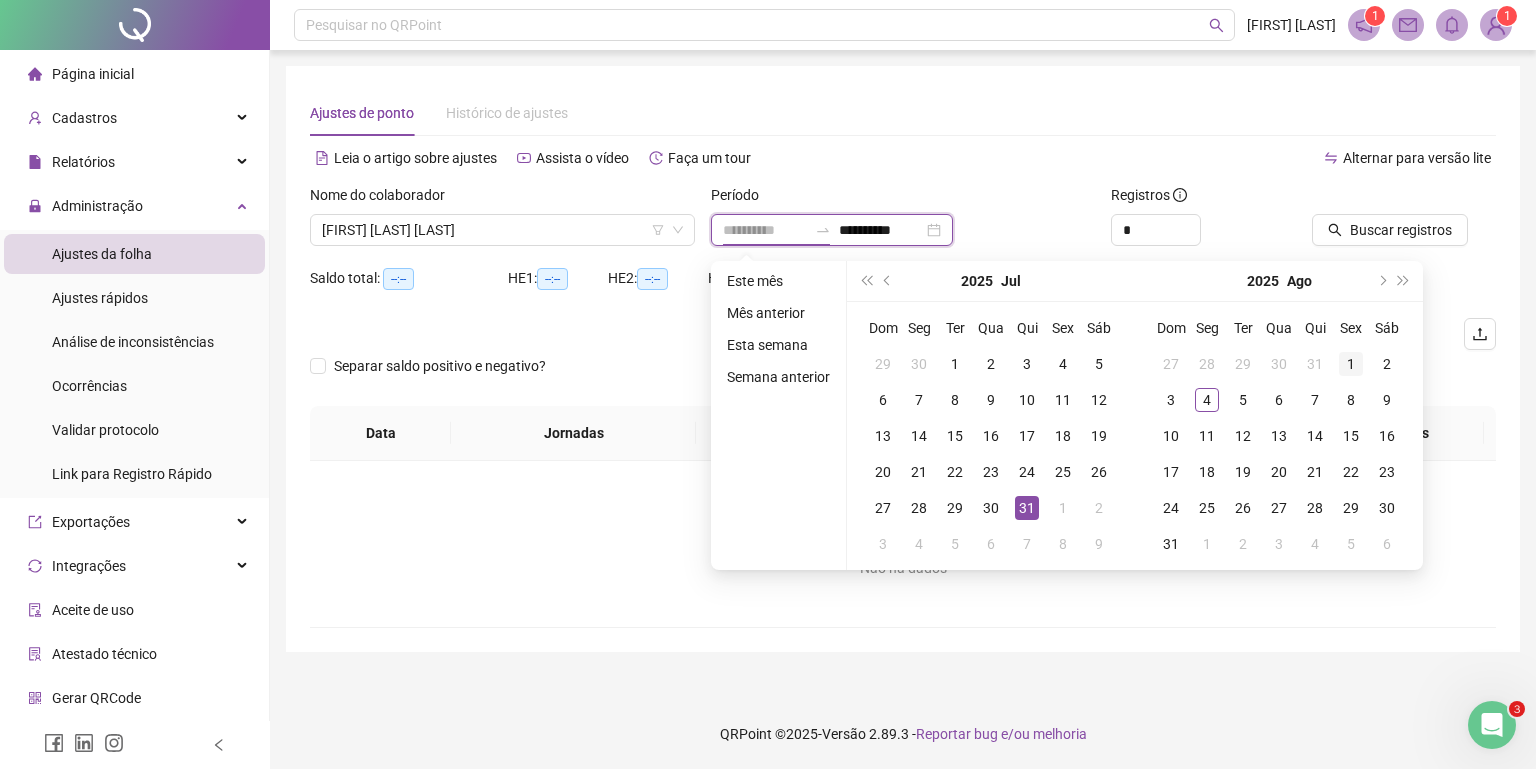 type on "**********" 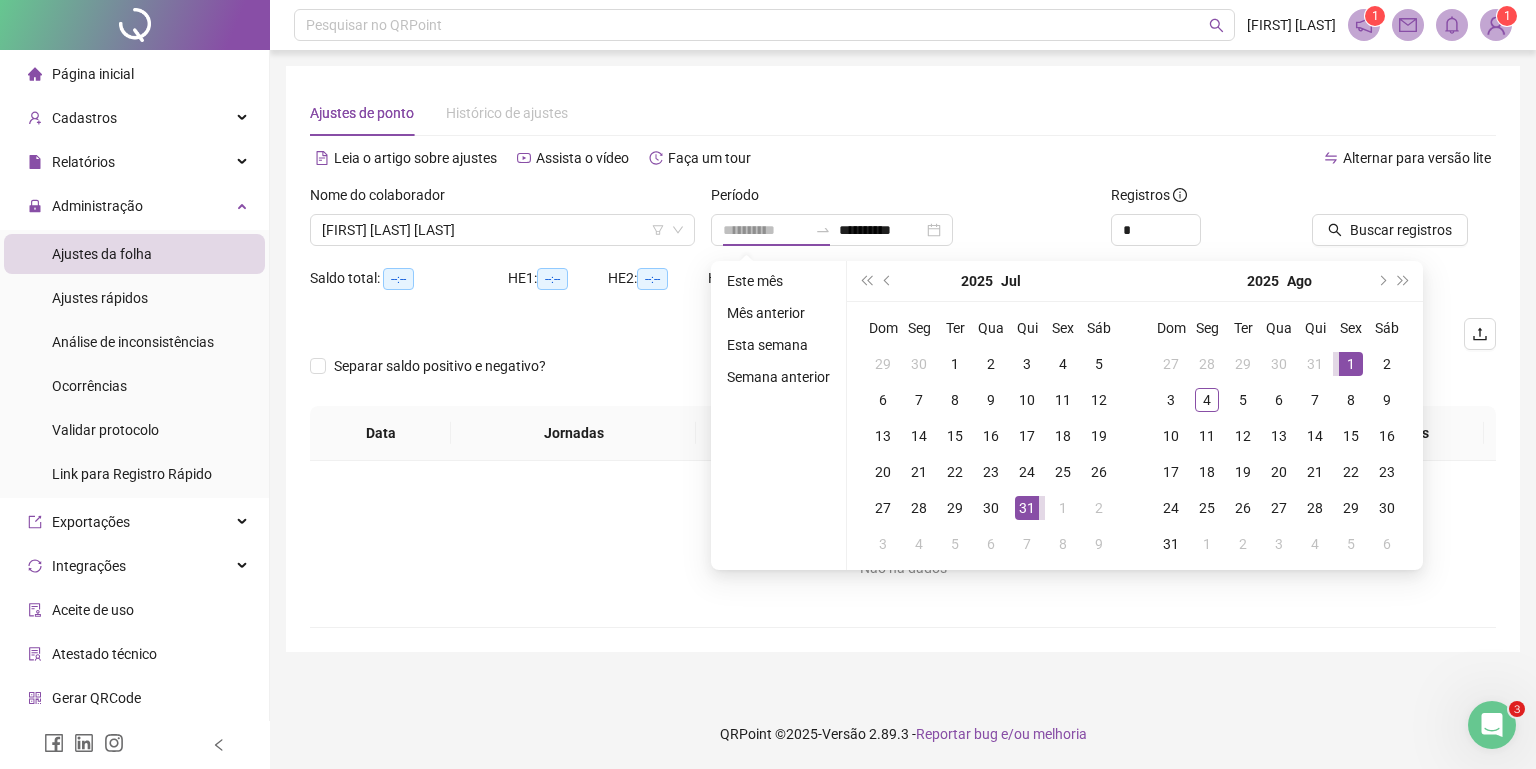 click on "1" at bounding box center (1351, 364) 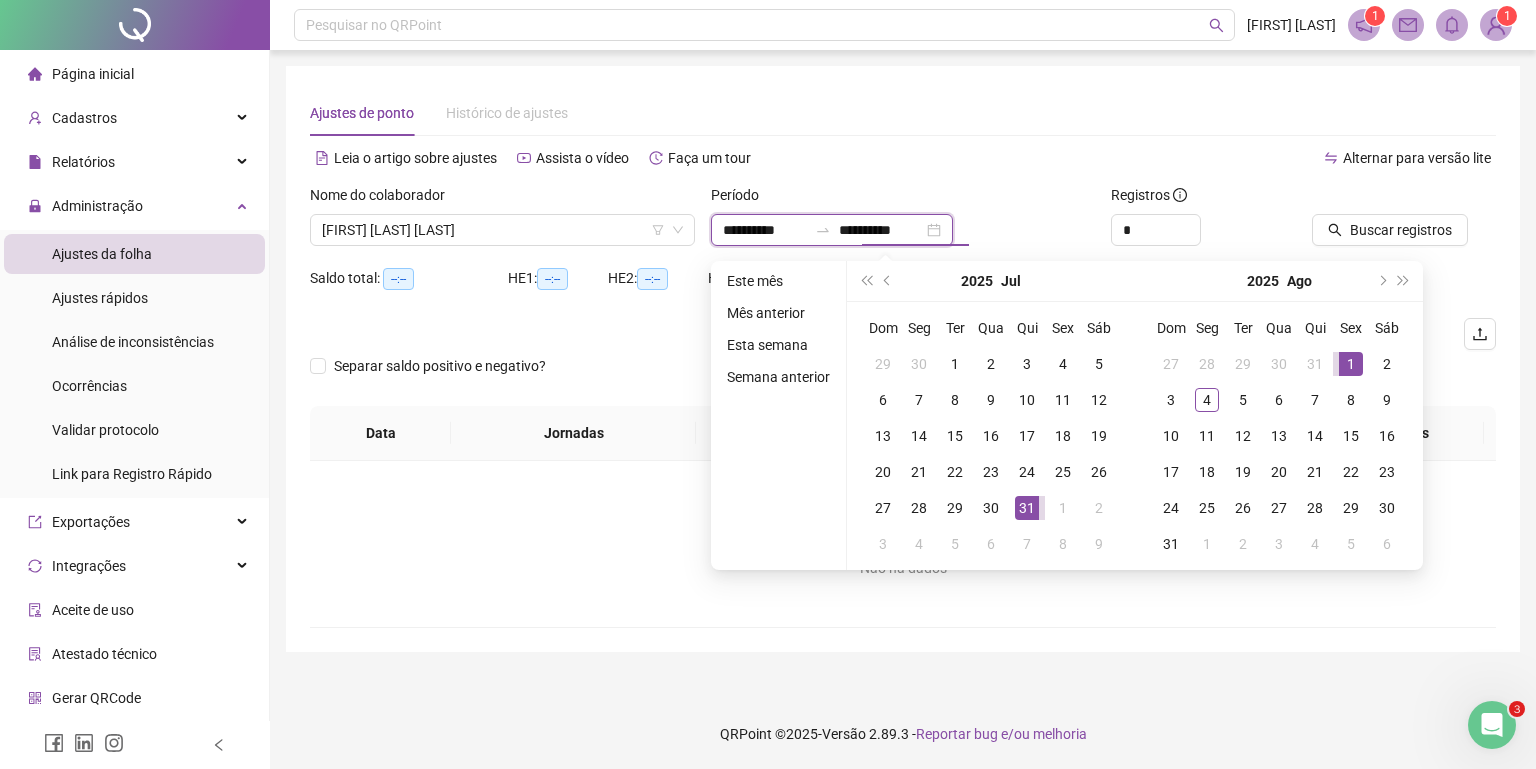 click on "**********" at bounding box center (881, 230) 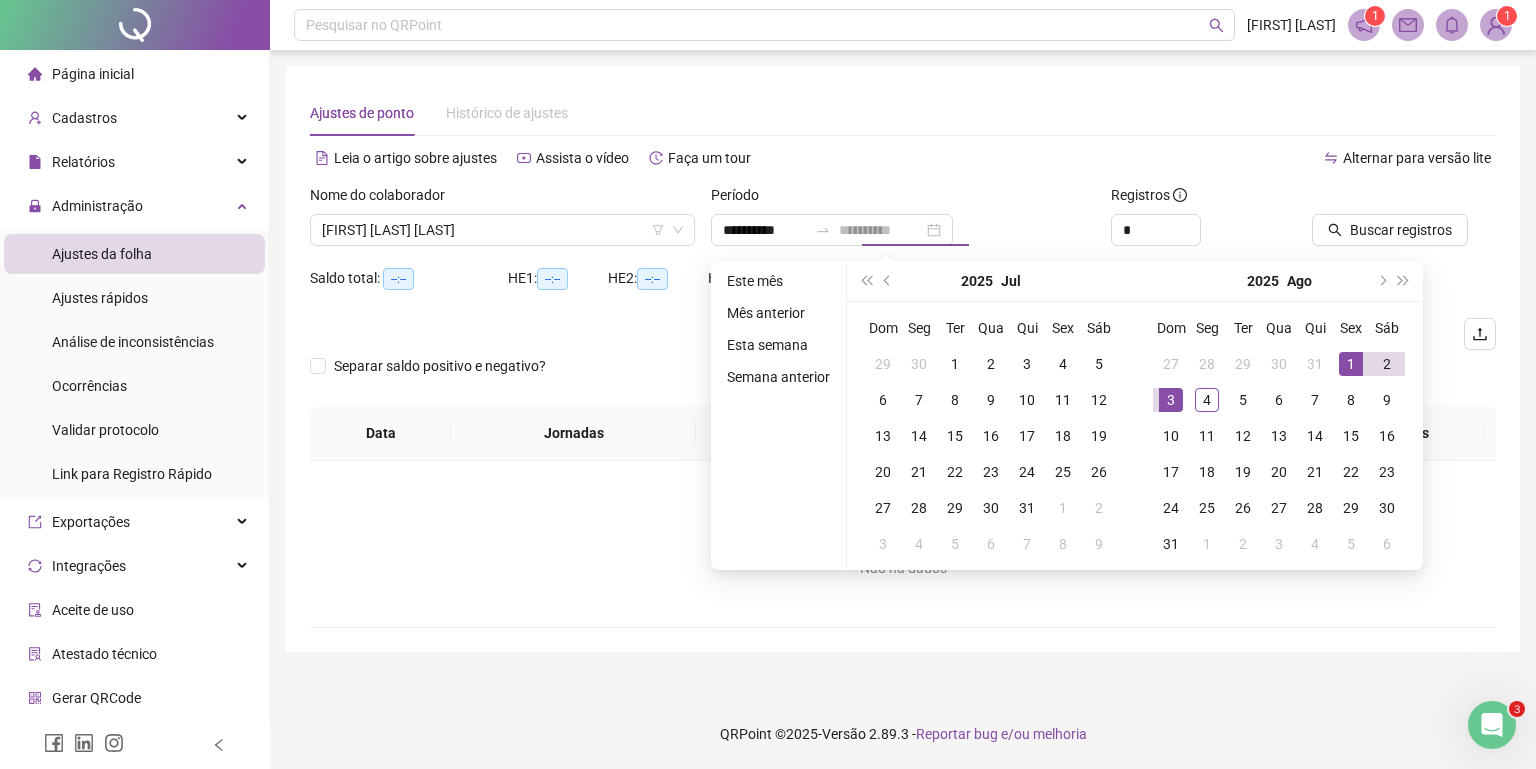click on "3" at bounding box center (1171, 400) 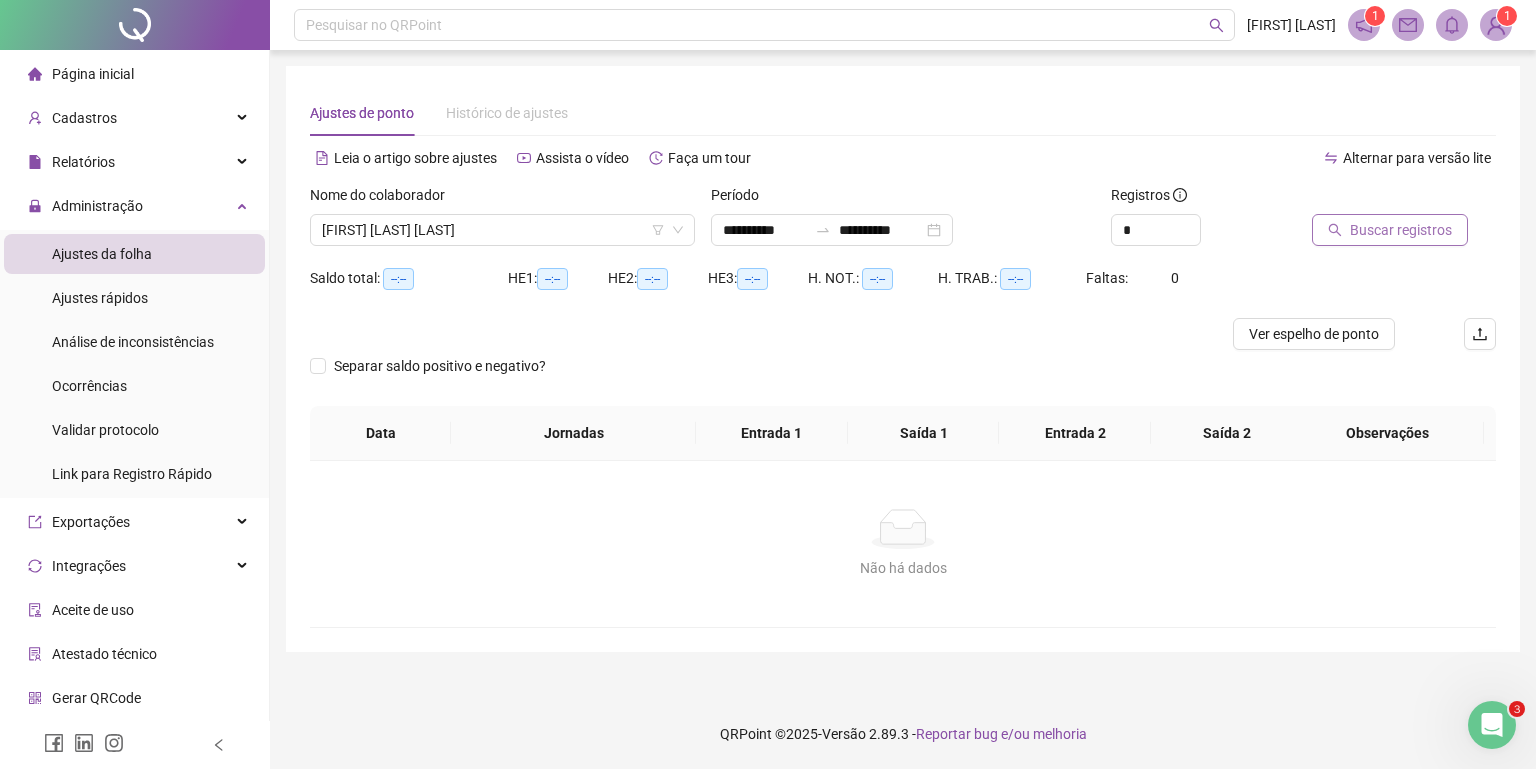 click on "Buscar registros" at bounding box center (1401, 230) 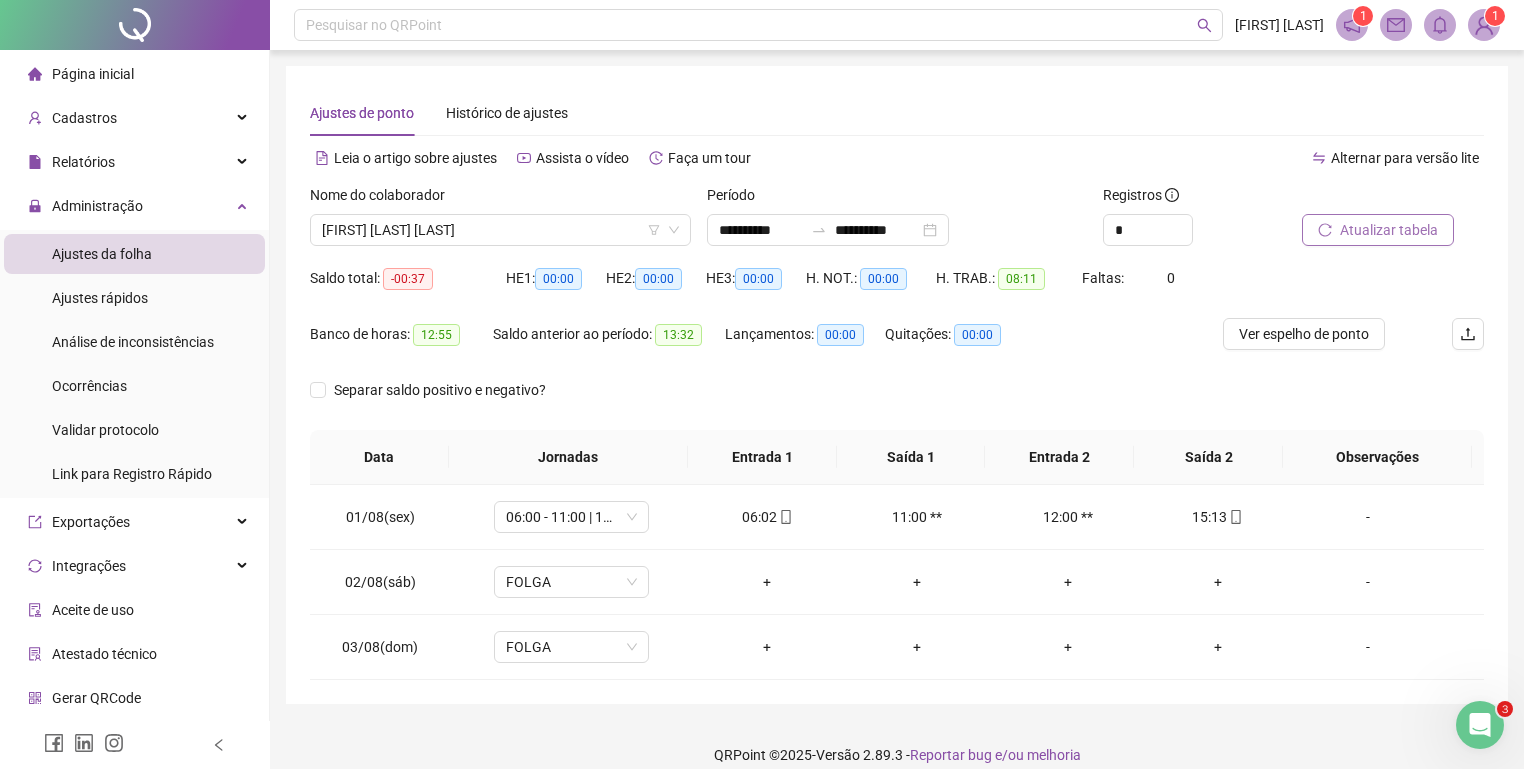 click on "Ajustes de ponto Histórico de ajustes" at bounding box center (897, 113) 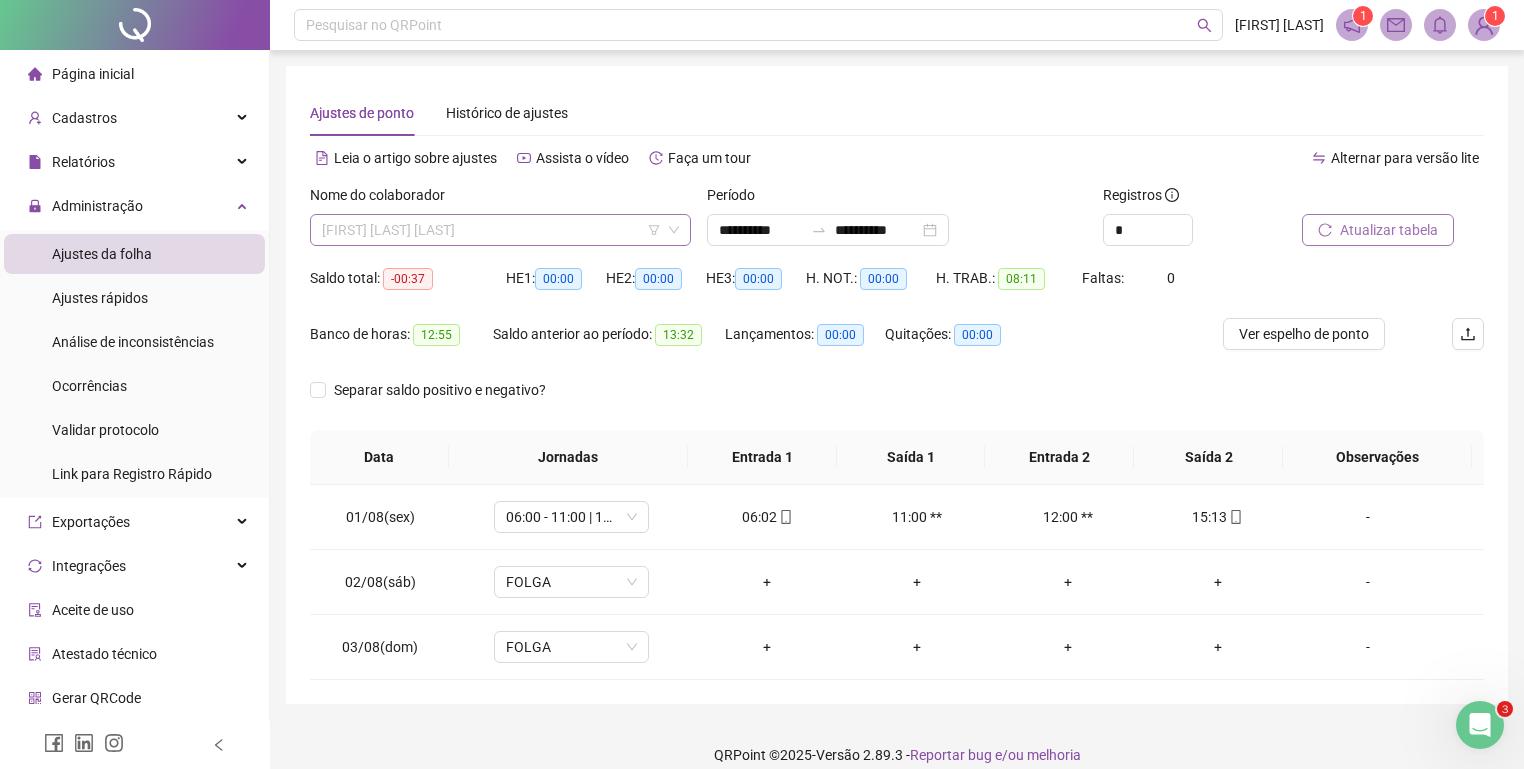 click on "[FIRST] [LAST] [LAST]" at bounding box center (500, 230) 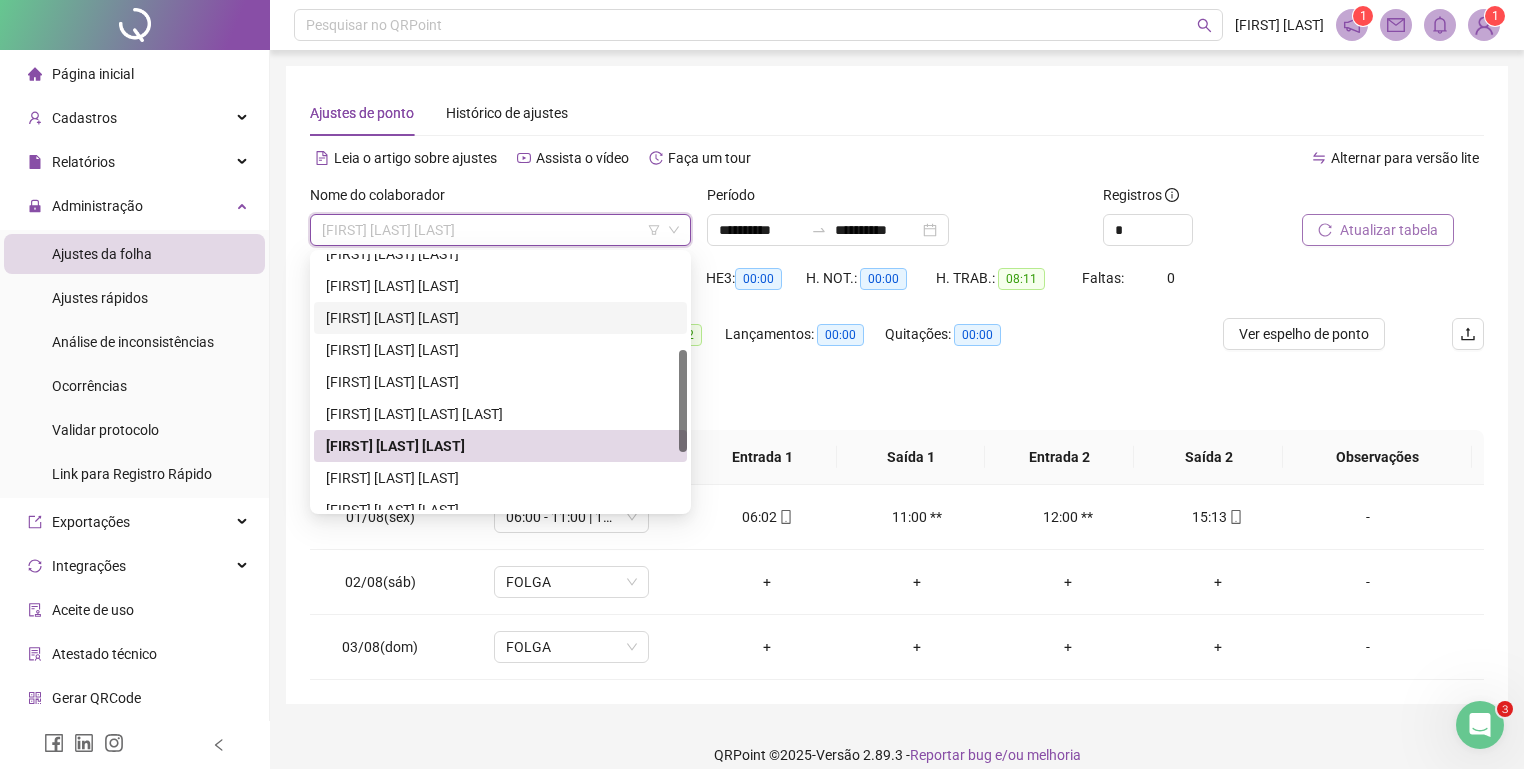 click on "[FIRST] [LAST] [LAST]" at bounding box center (500, 318) 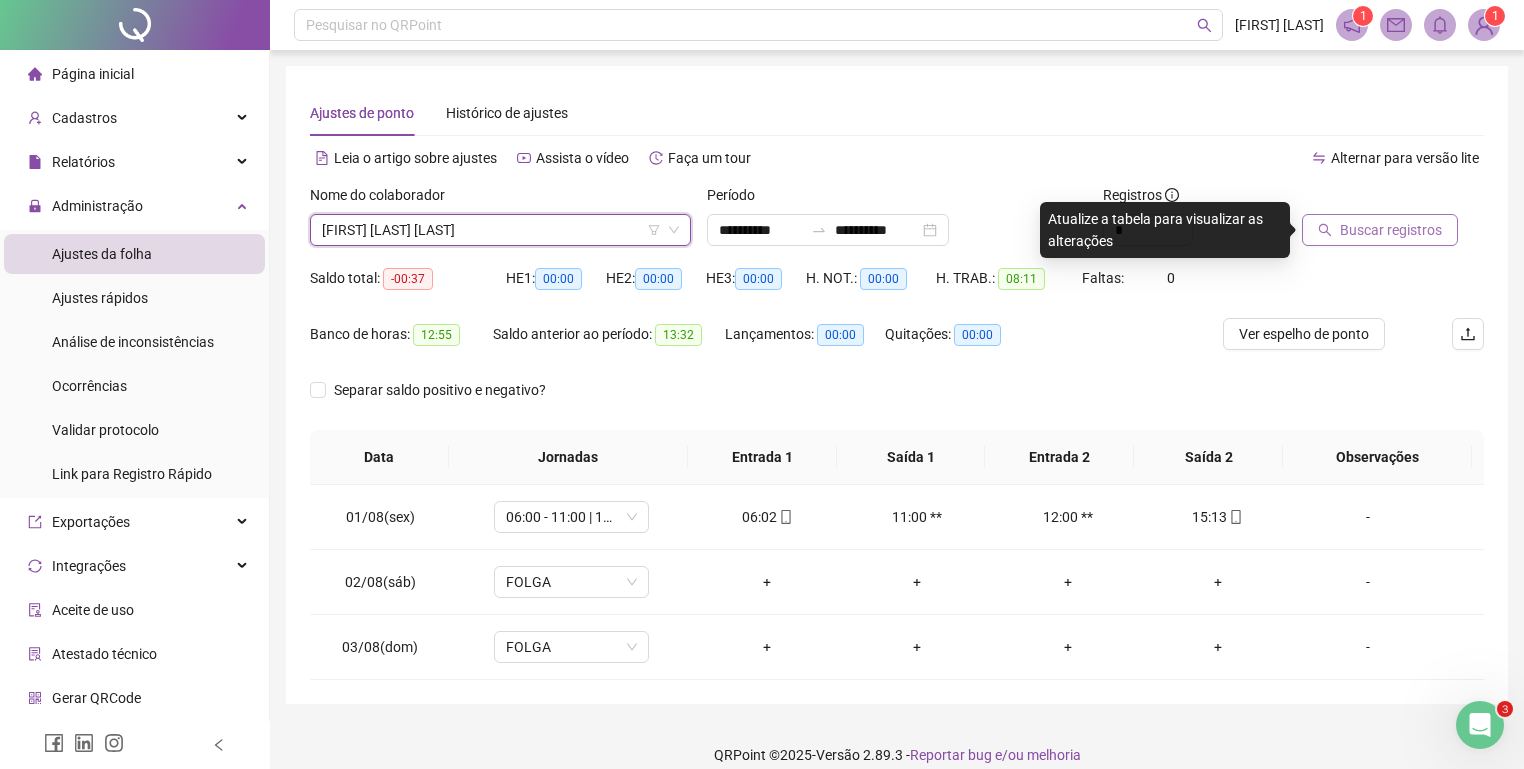 click on "Buscar registros" at bounding box center [1391, 230] 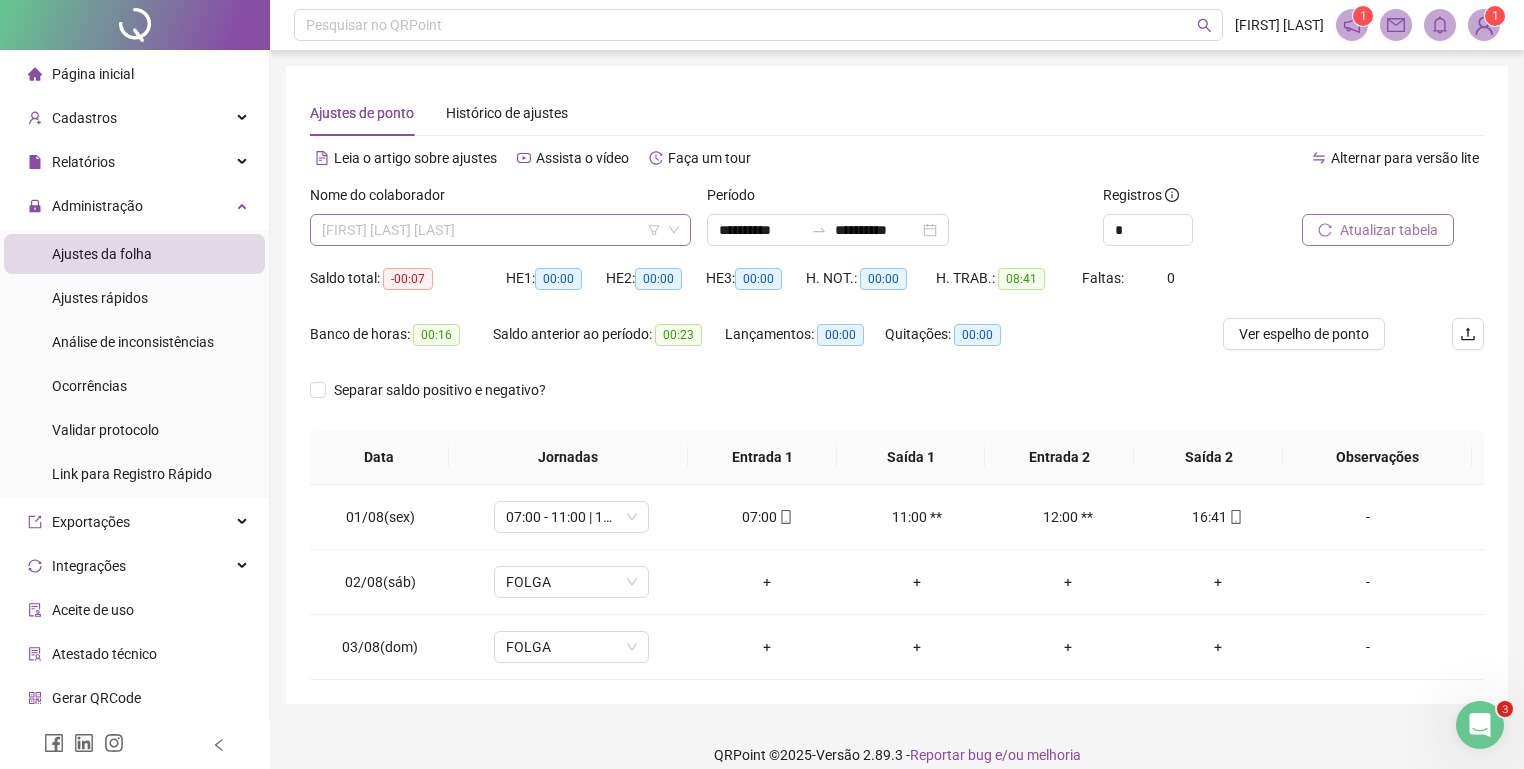 click on "[FIRST] [LAST] [LAST]" at bounding box center (500, 230) 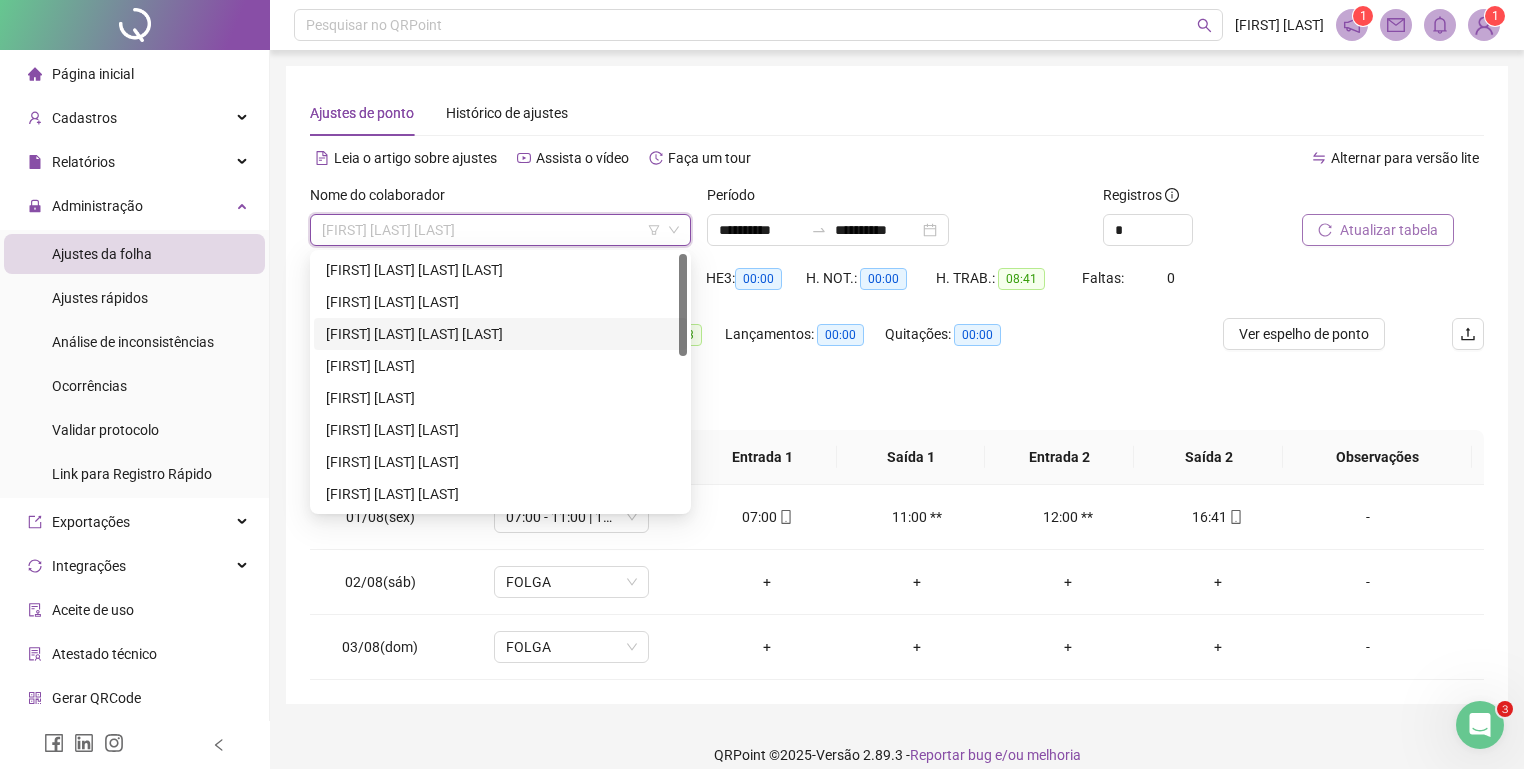 scroll, scrollTop: 0, scrollLeft: 0, axis: both 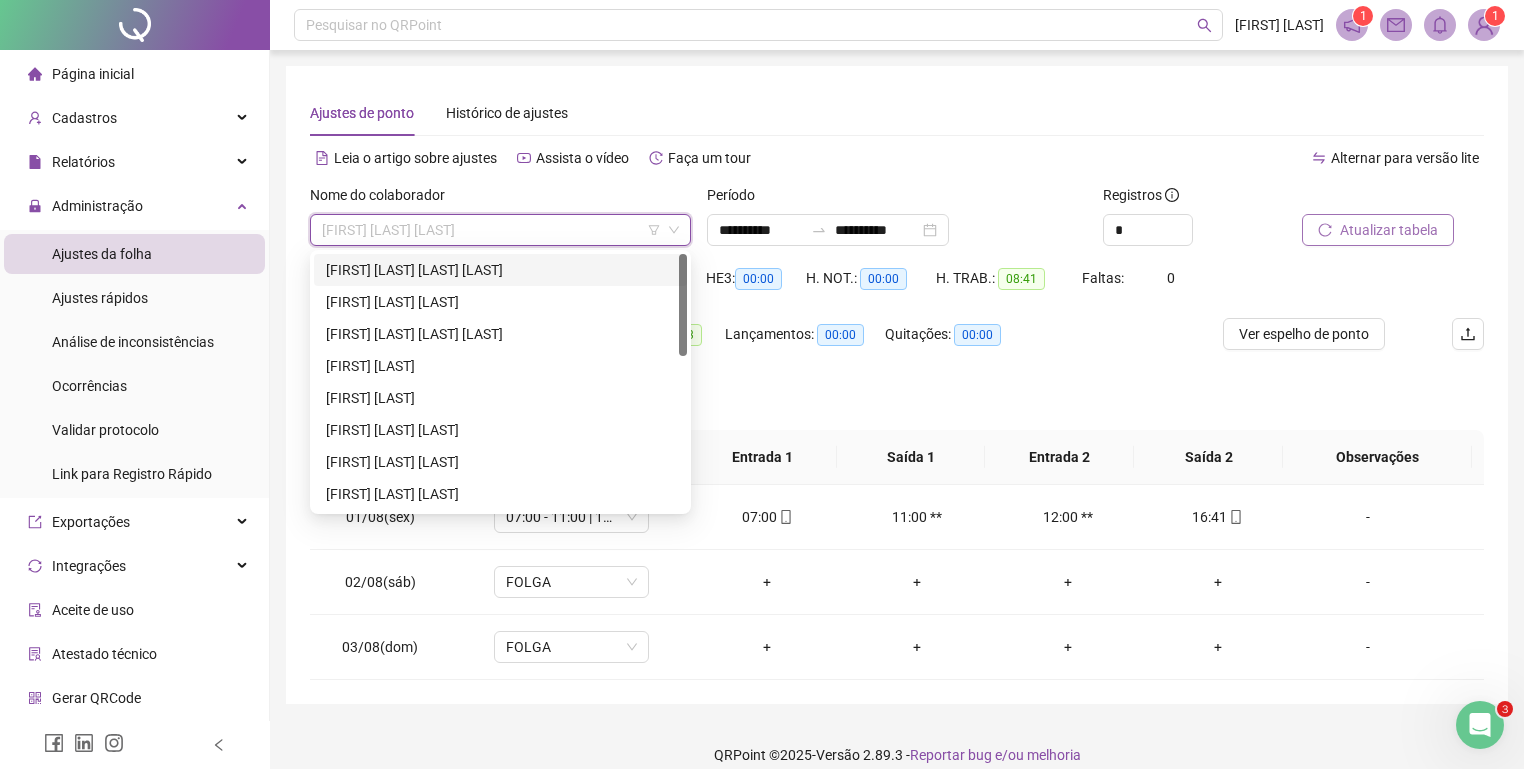 click on "[FIRST] [LAST] [LAST] [LAST]" at bounding box center [500, 270] 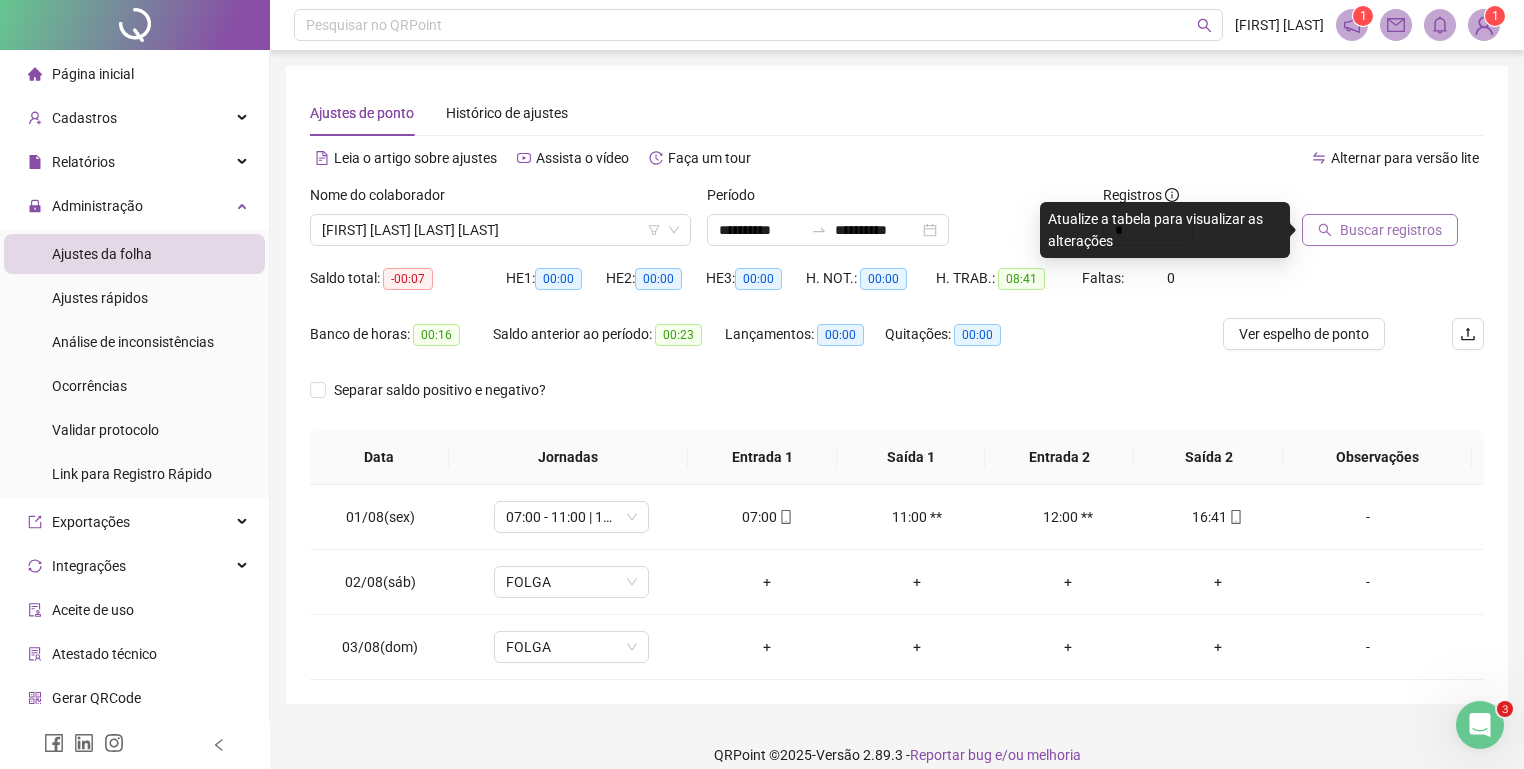click on "Buscar registros" at bounding box center [1391, 230] 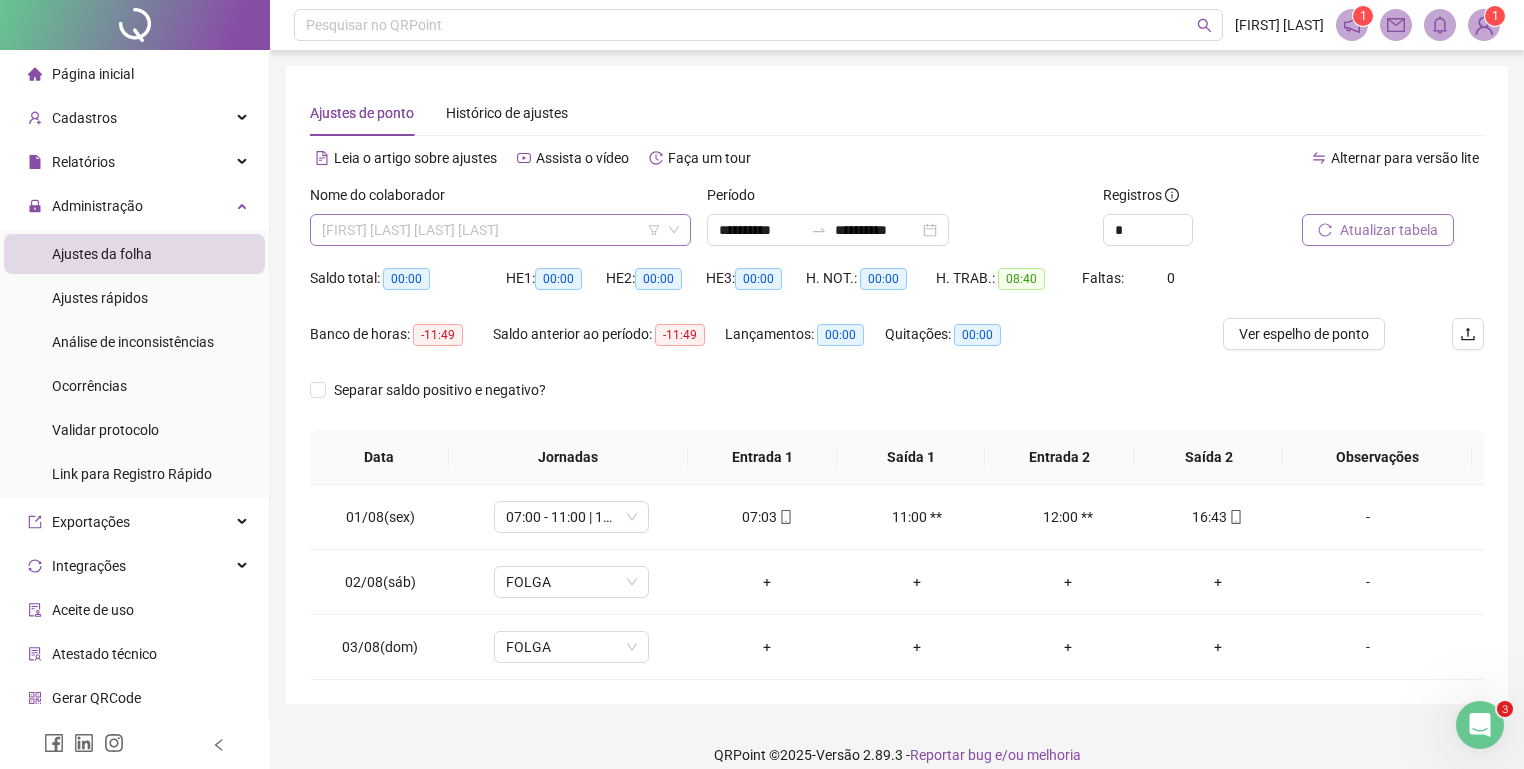 click on "[FIRST] [LAST] [LAST] [LAST]" at bounding box center [500, 230] 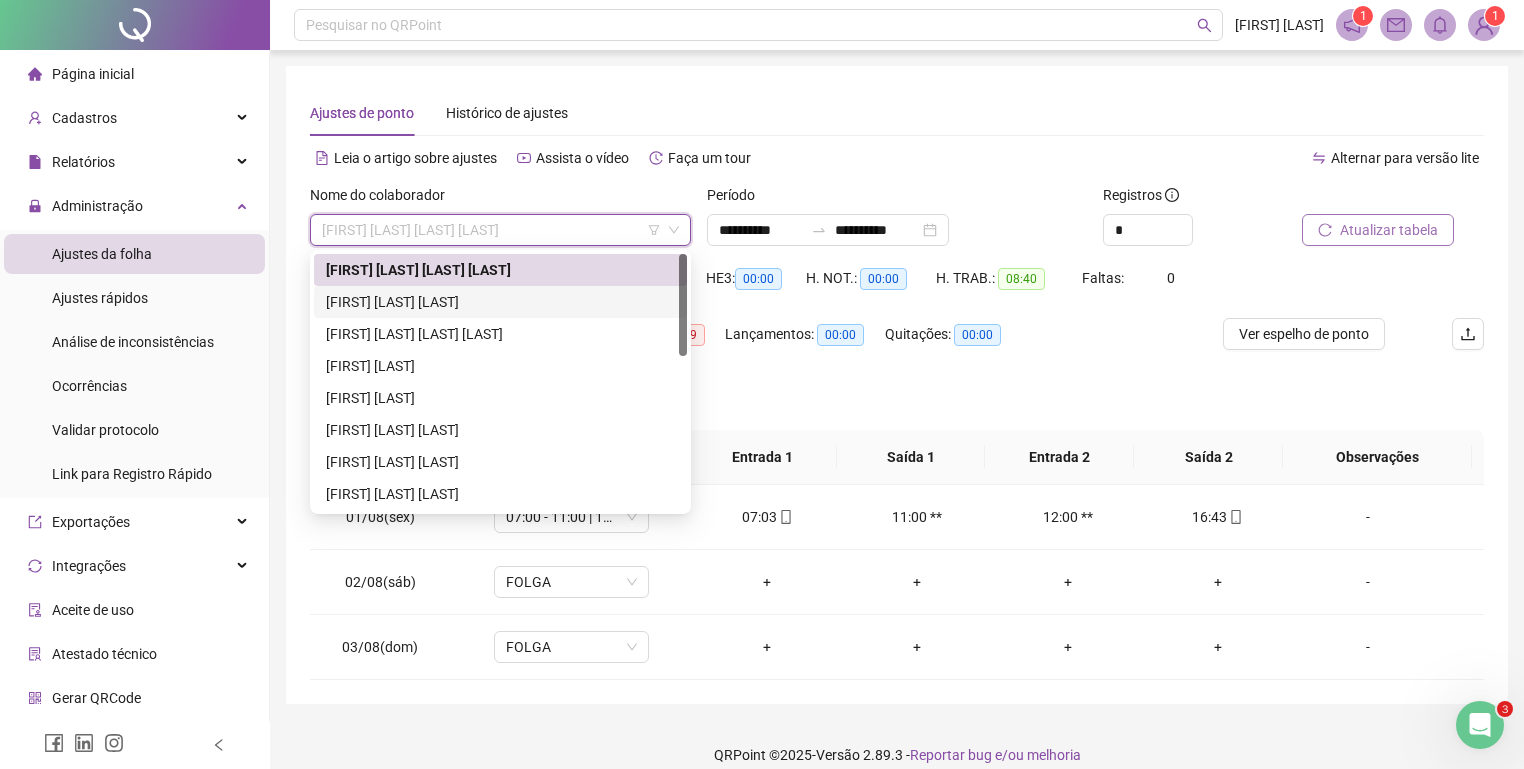 click on "[FIRST] [LAST] [LAST]" at bounding box center (500, 302) 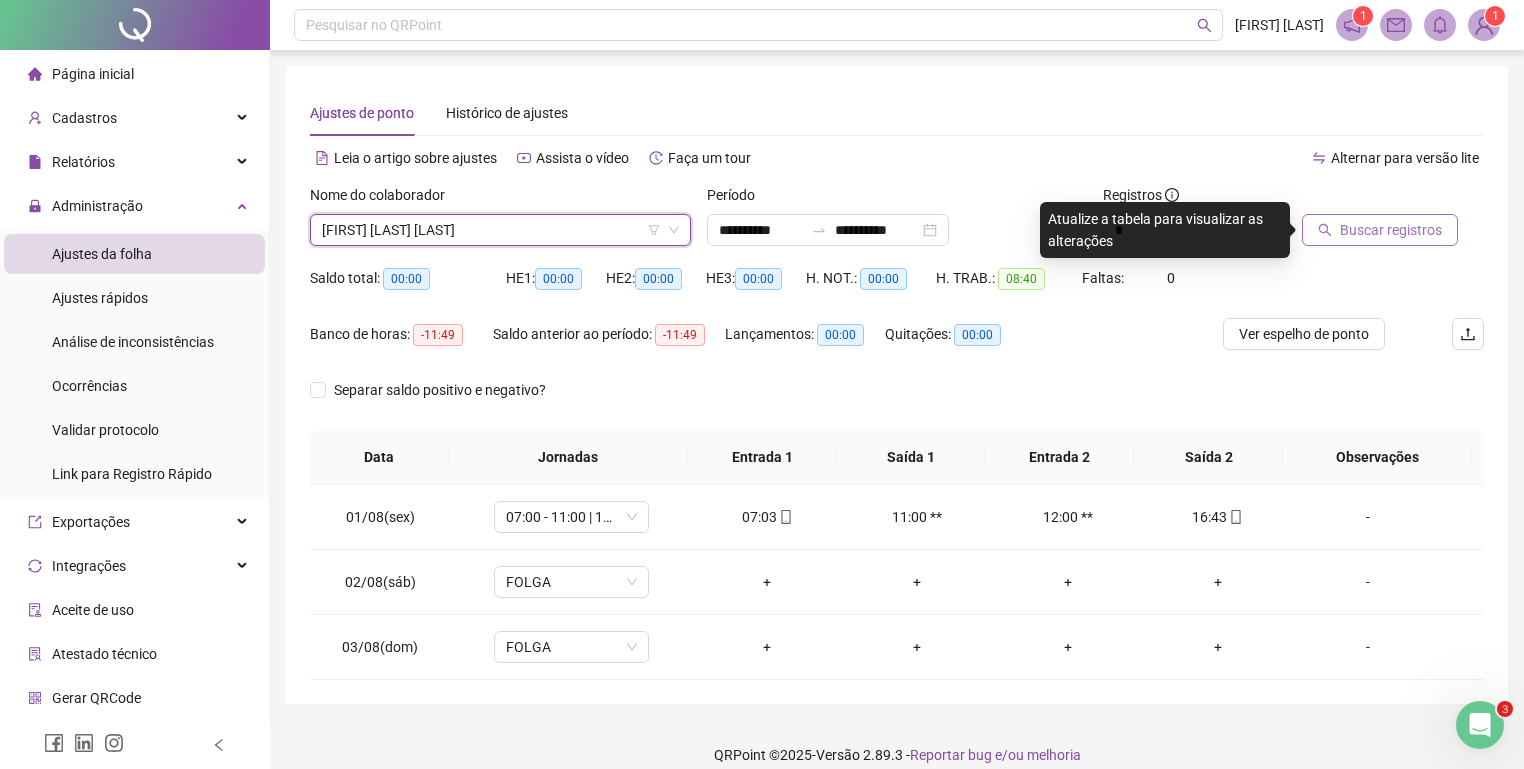 click 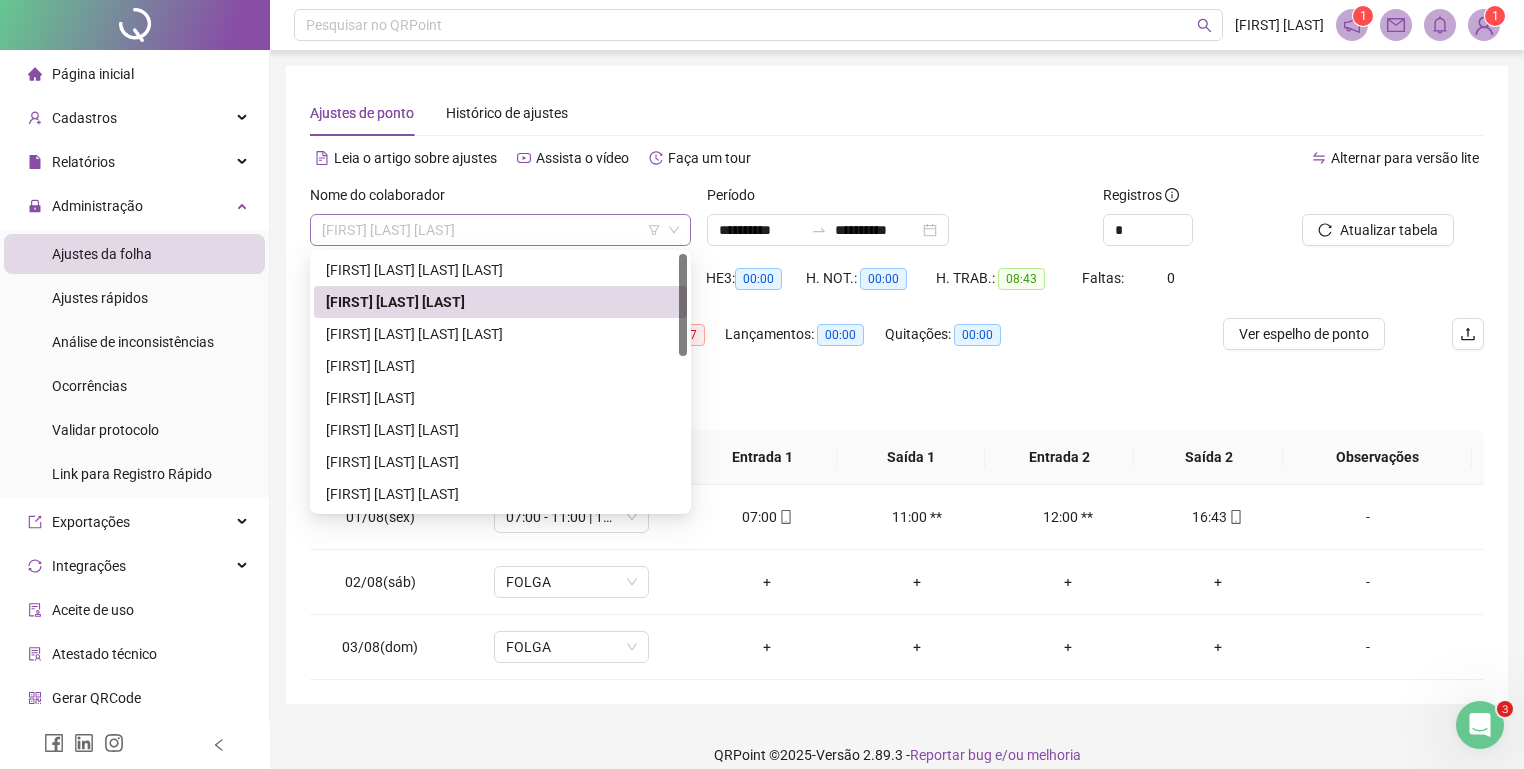 click on "[FIRST] [LAST] [LAST]" at bounding box center (500, 230) 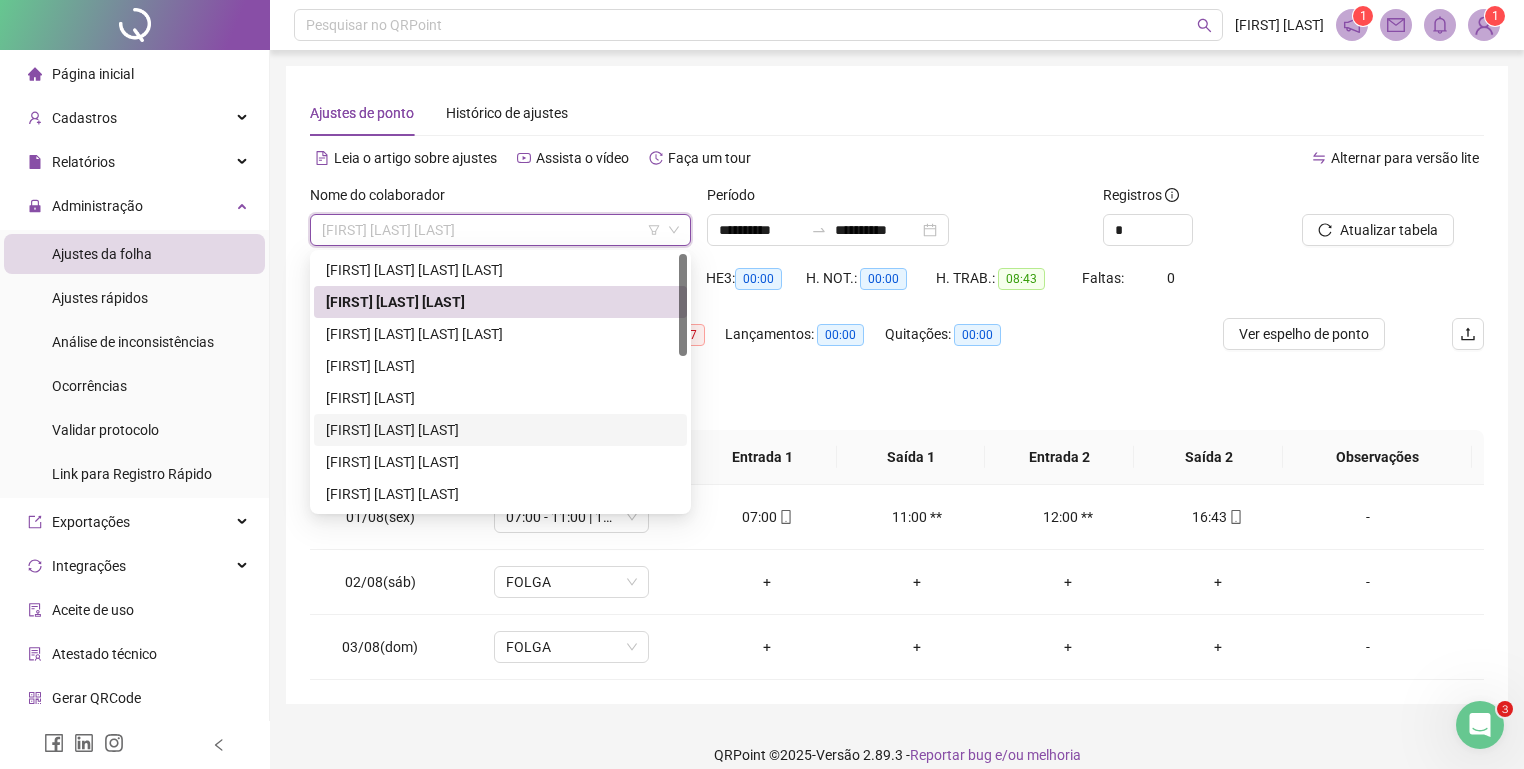 click on "[FIRST] [LAST] [LAST]" at bounding box center (500, 430) 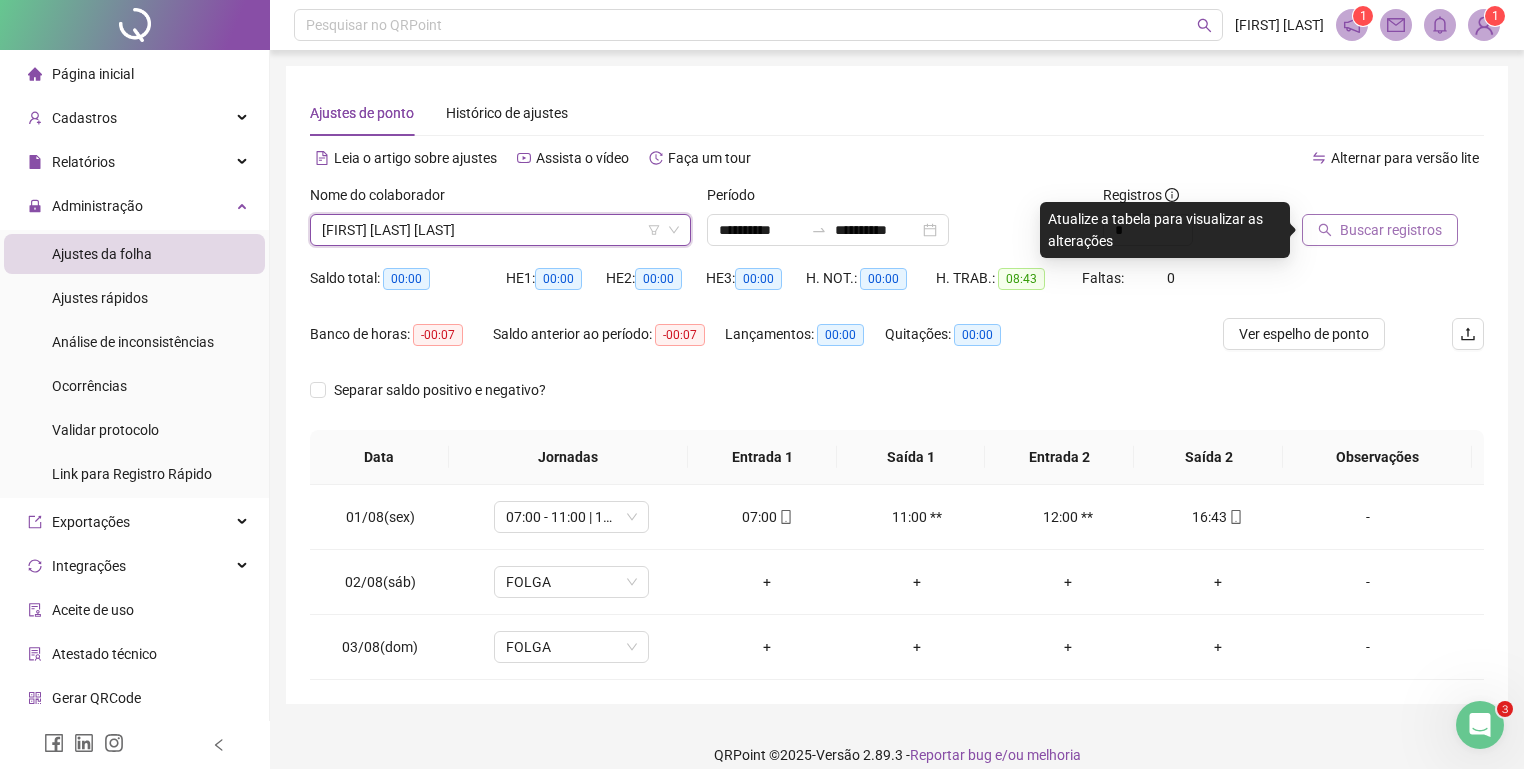 click on "Buscar registros" at bounding box center [1391, 230] 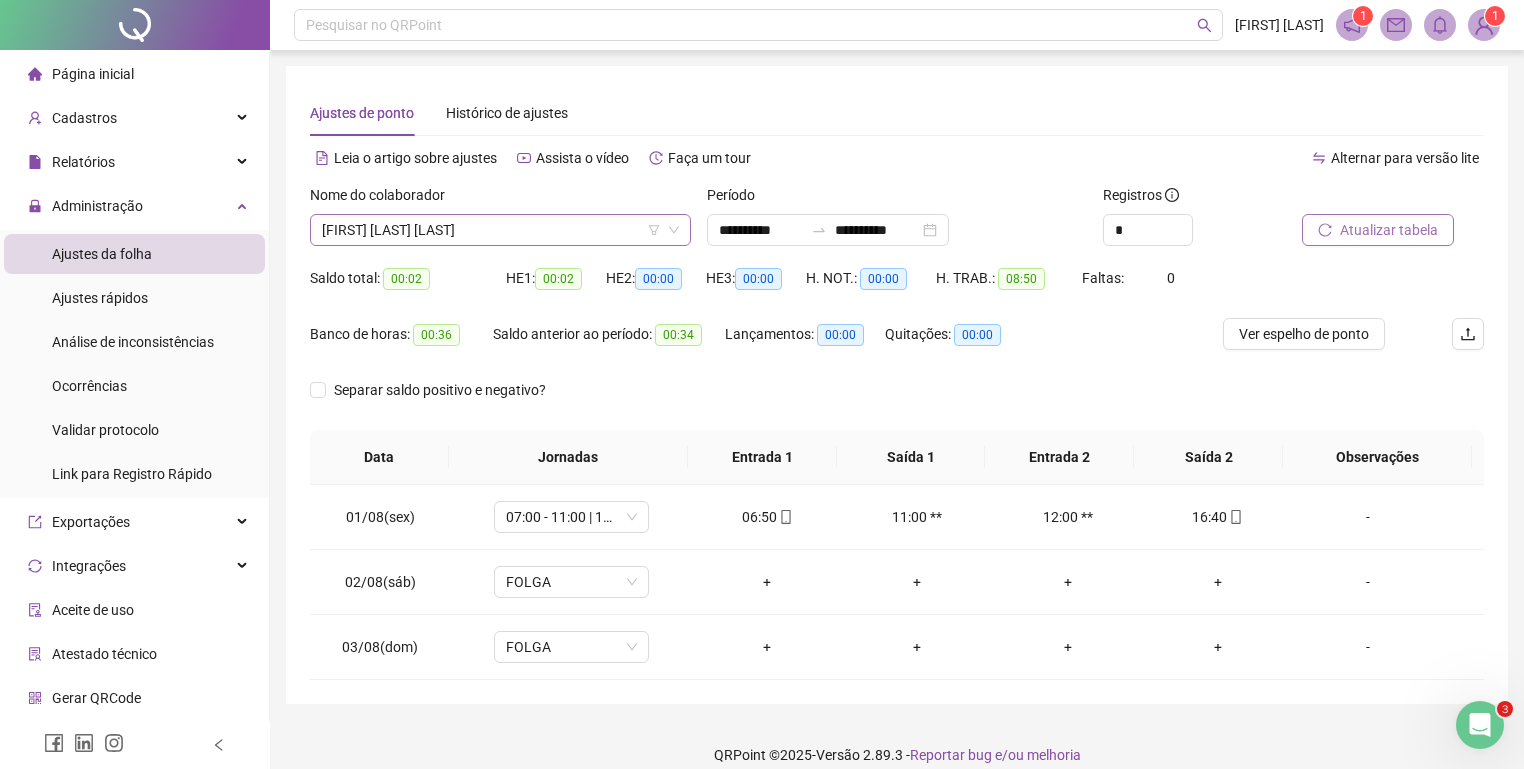 click on "[FIRST] [LAST] [LAST]" at bounding box center [500, 230] 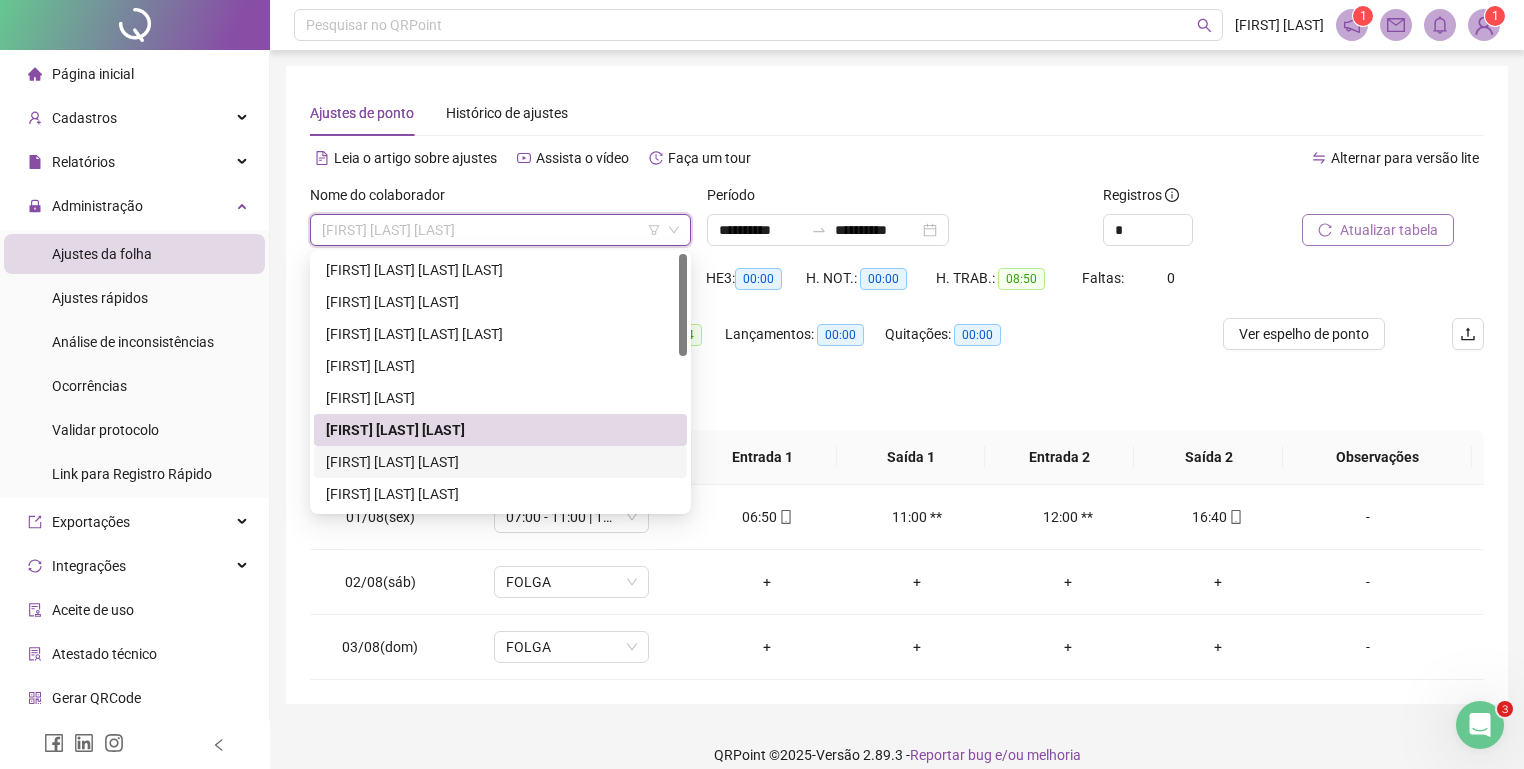 click on "[FIRST] [LAST] [LAST]" at bounding box center [500, 462] 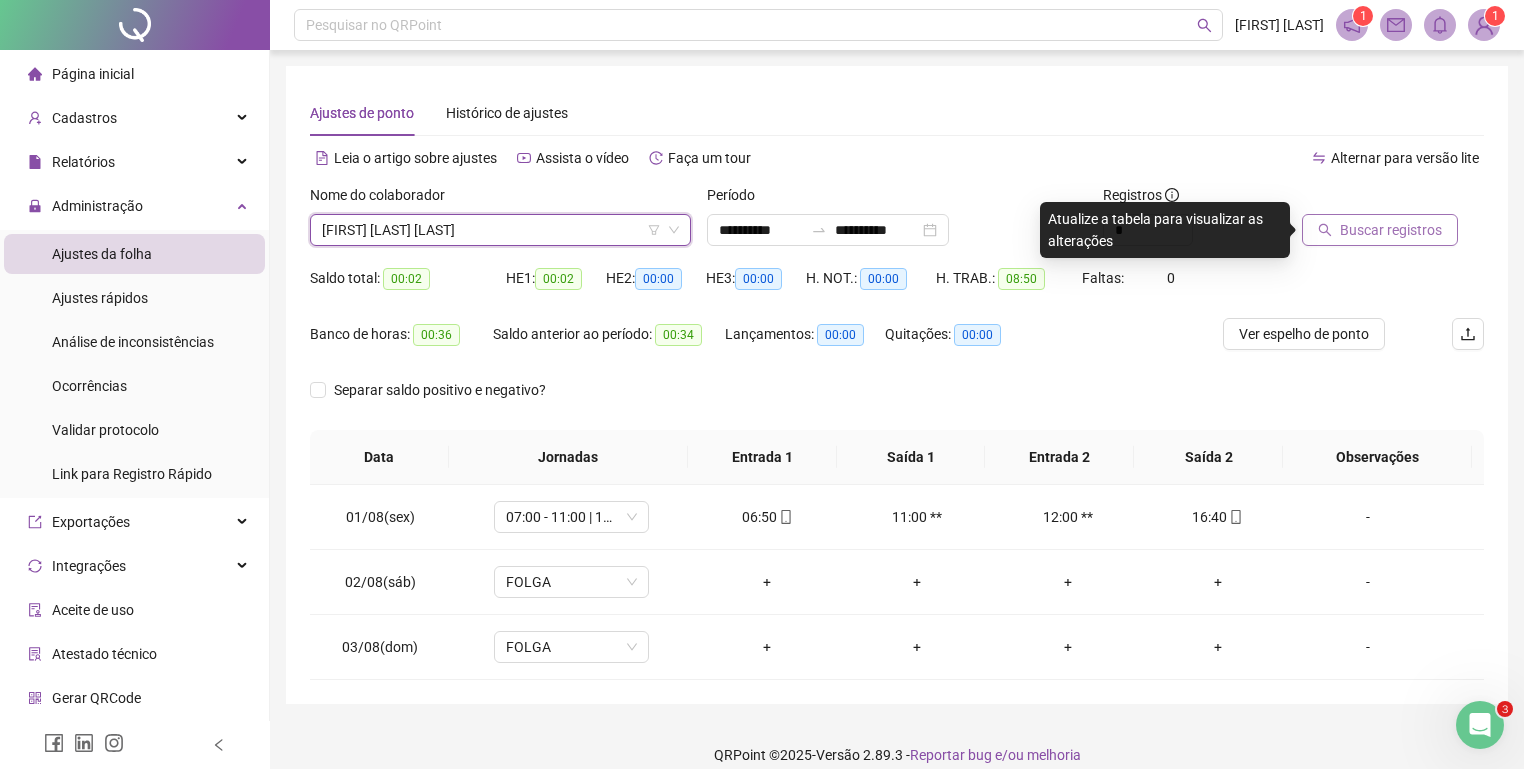 click on "Buscar registros" at bounding box center [1391, 230] 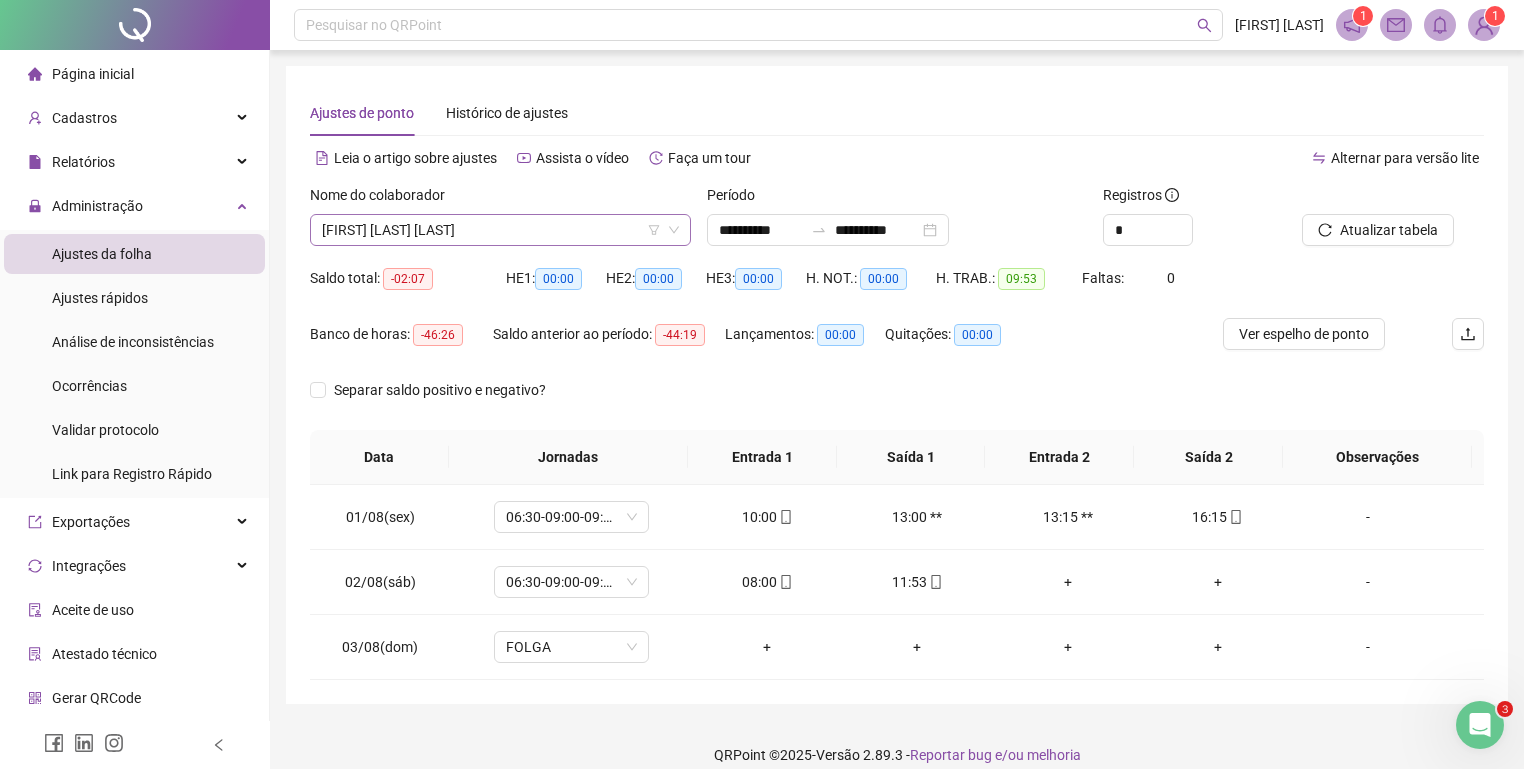 click on "[FIRST] [LAST] [LAST]" at bounding box center [500, 230] 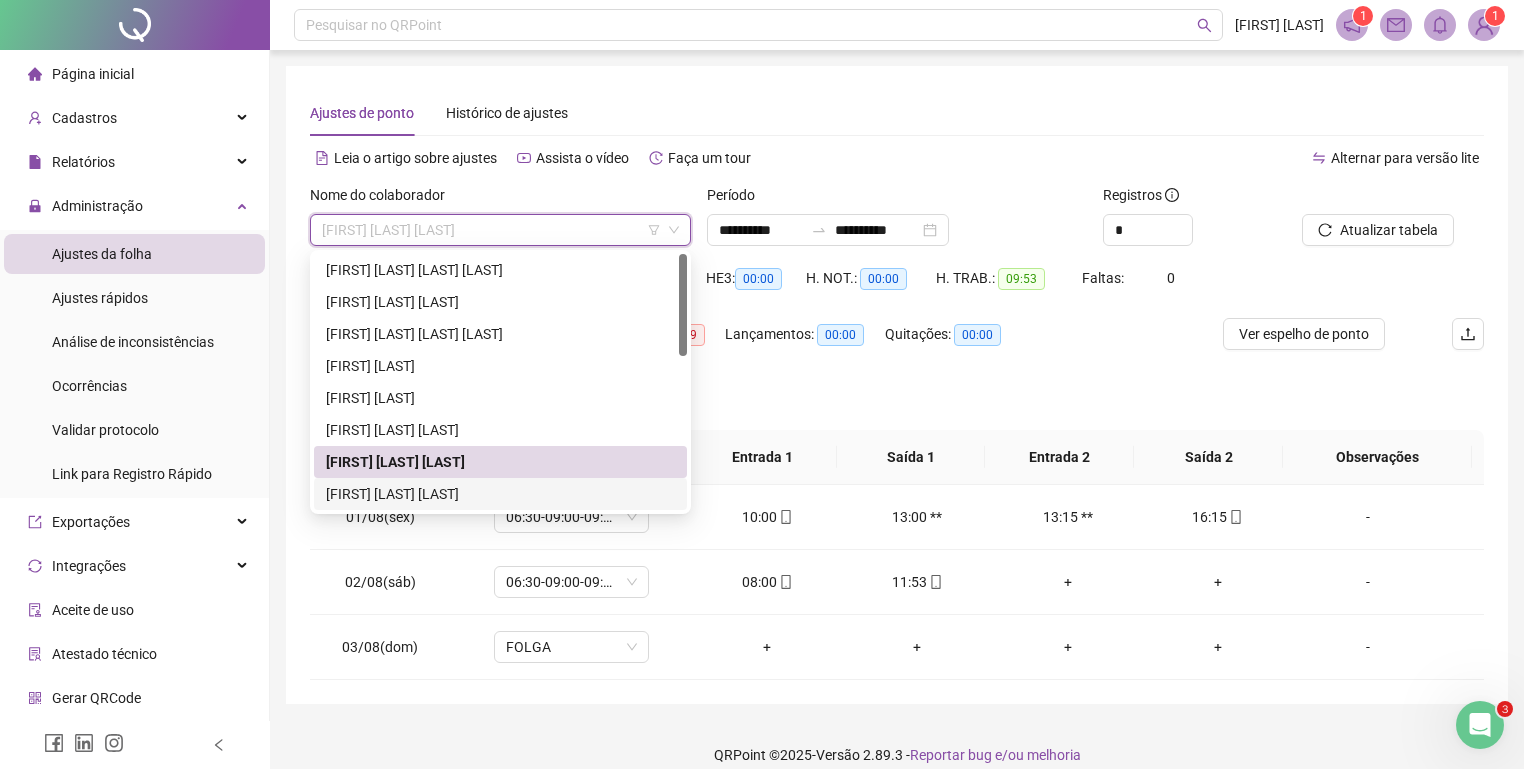 click on "[FIRST] [LAST] [LAST]" at bounding box center [500, 494] 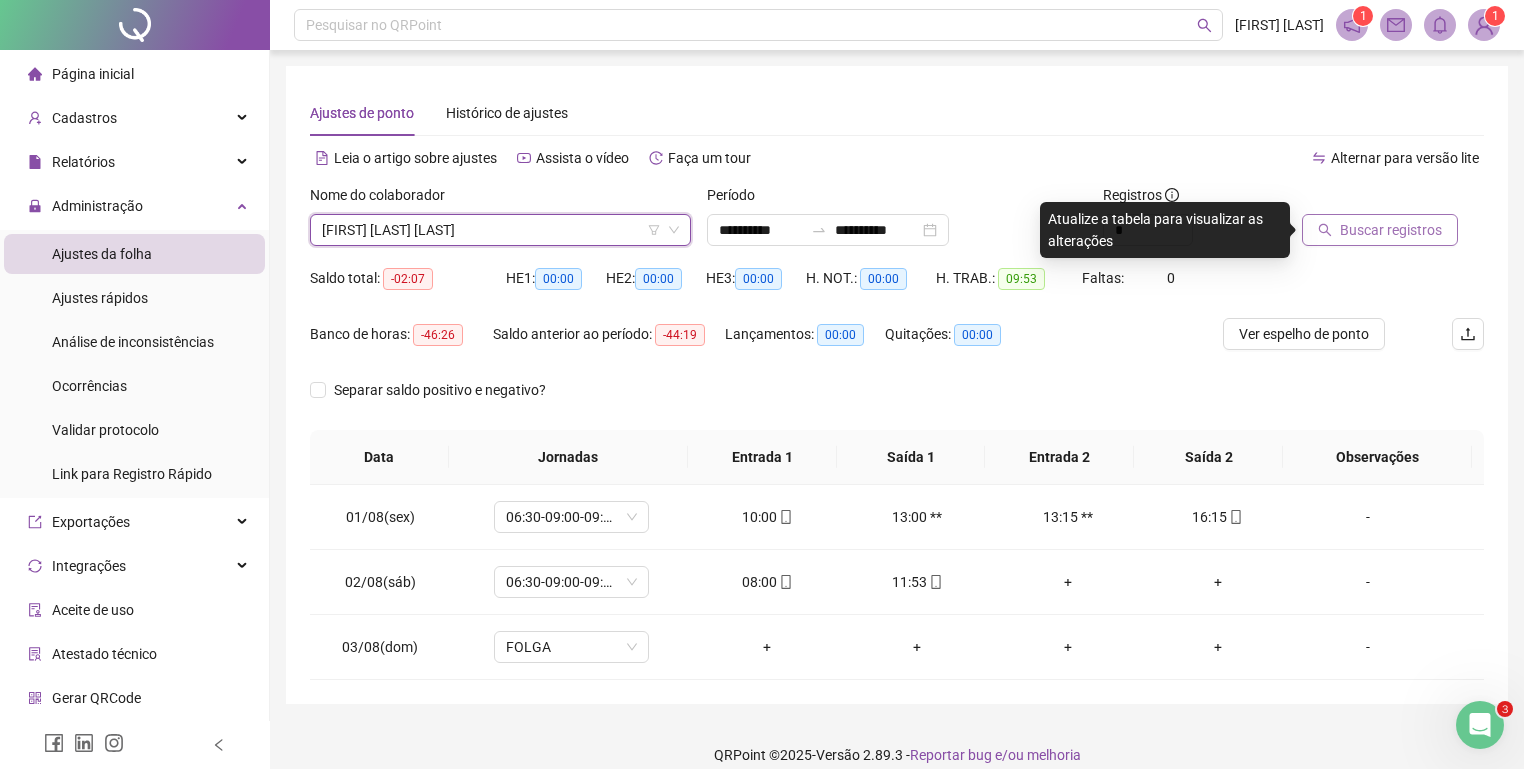 click on "Buscar registros" at bounding box center (1391, 230) 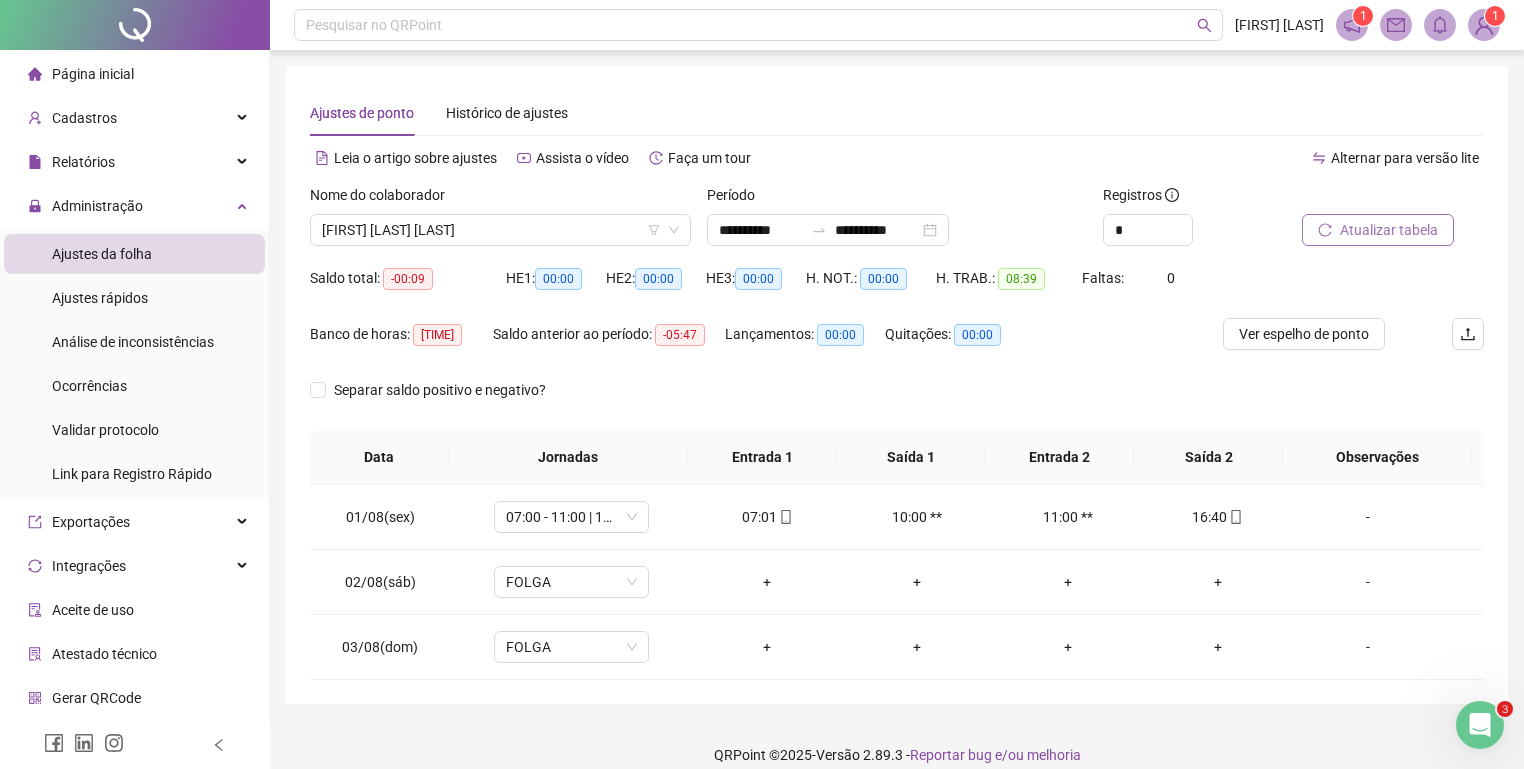 click on "Atualizar tabela" at bounding box center (1378, 230) 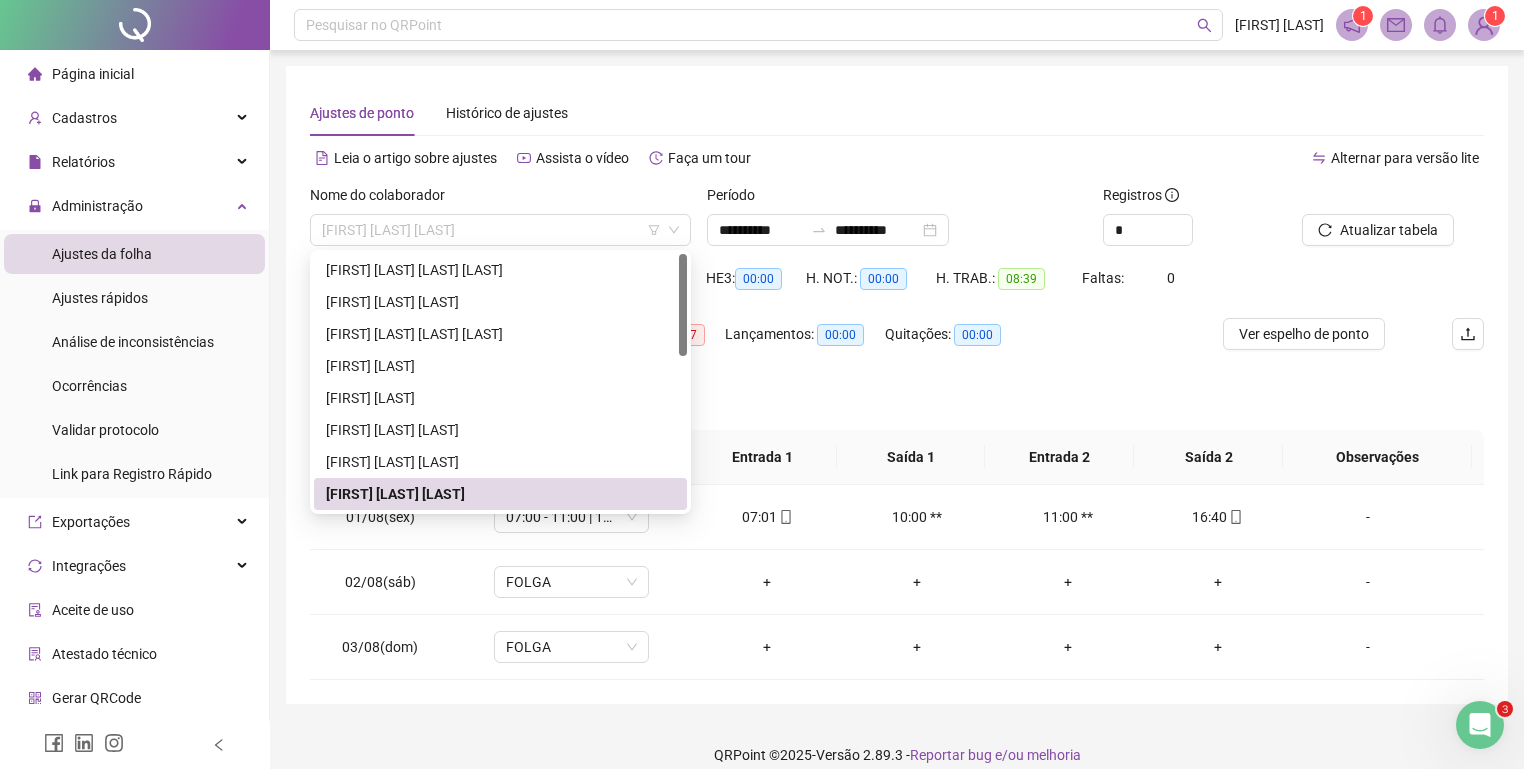 click on "[FIRST] [LAST] [LAST]" at bounding box center (500, 230) 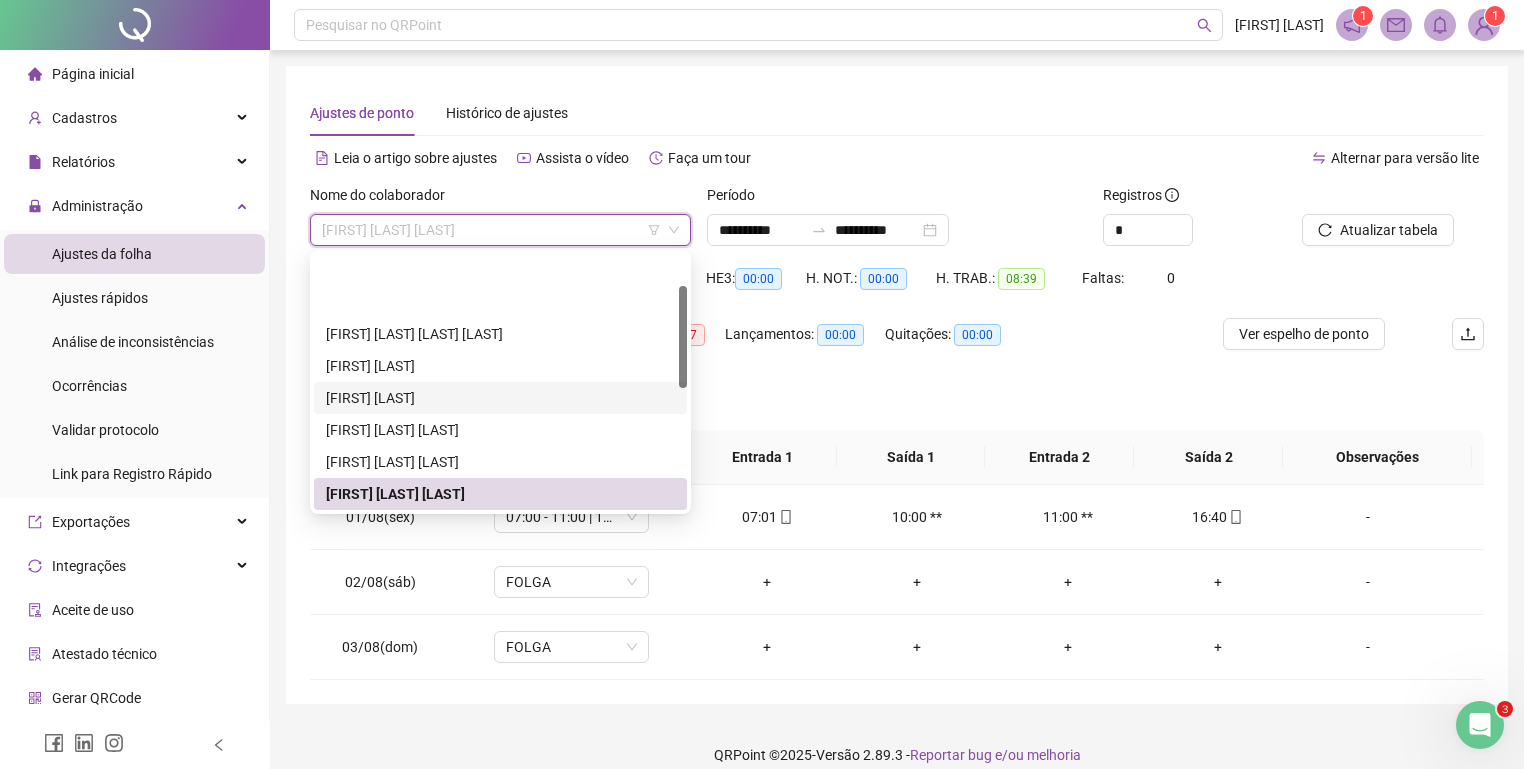 scroll, scrollTop: 80, scrollLeft: 0, axis: vertical 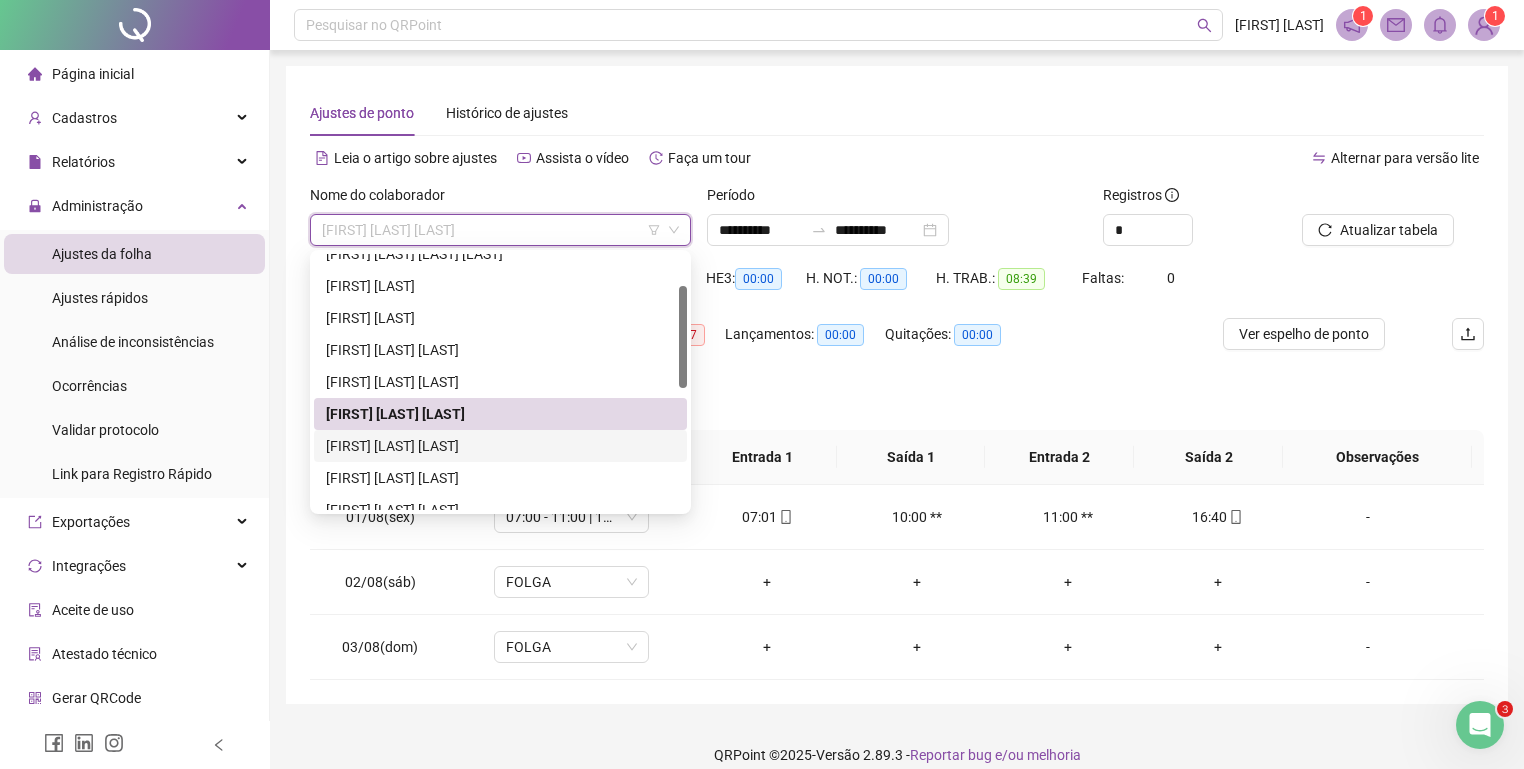 click on "[FIRST] [LAST] [LAST]" at bounding box center [500, 446] 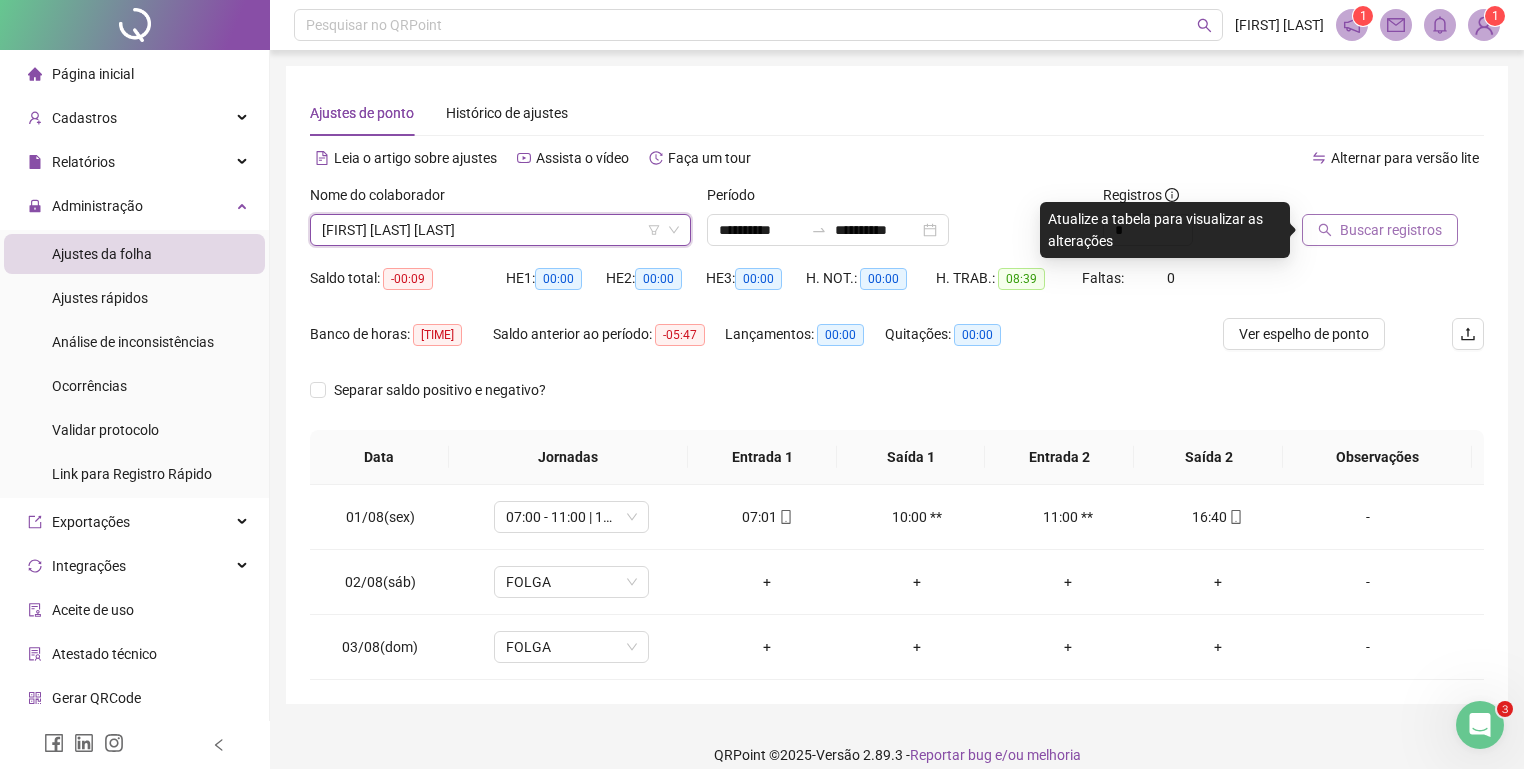 click on "Buscar registros" at bounding box center (1380, 230) 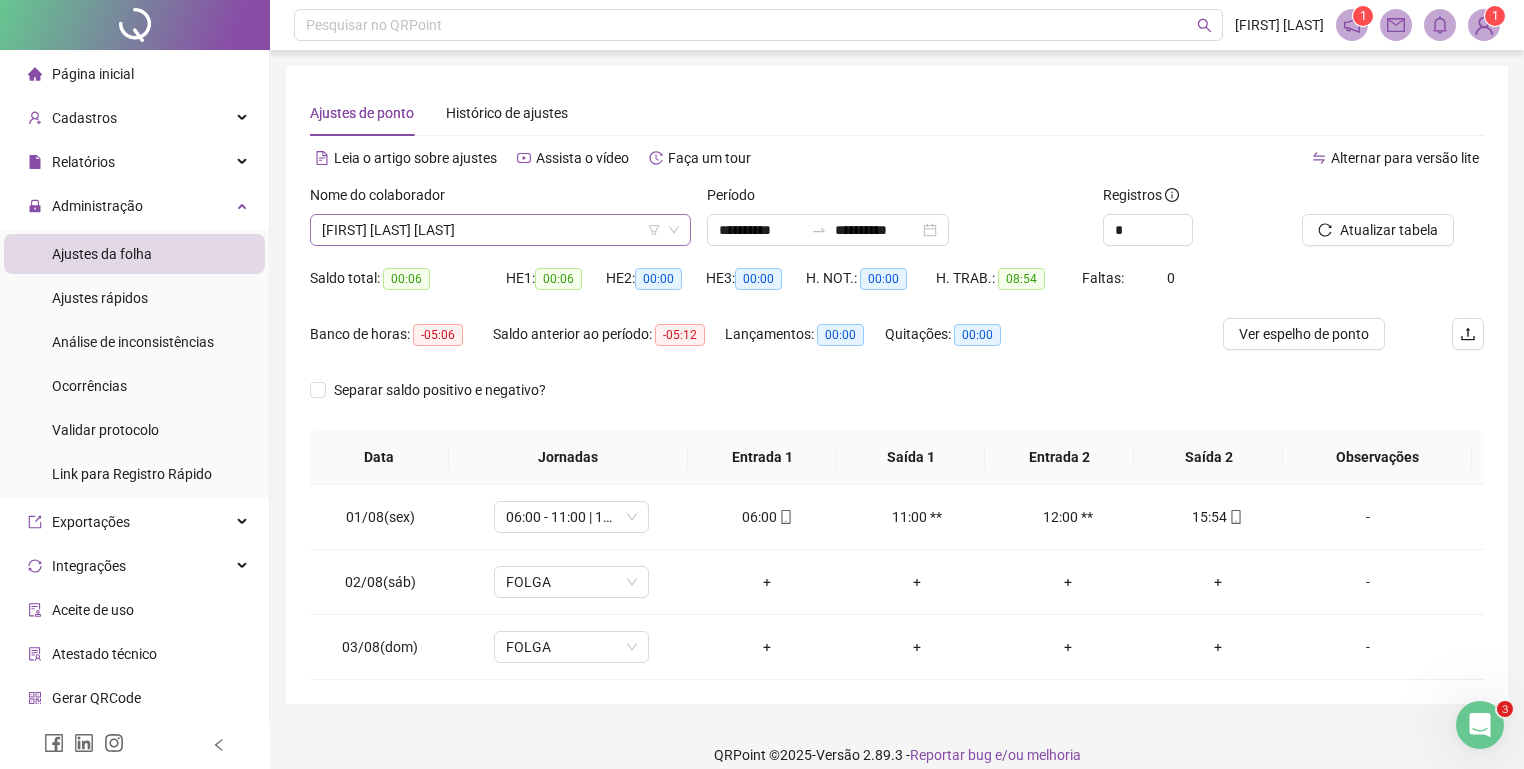click on "[FIRST] [LAST] [LAST]" at bounding box center [500, 230] 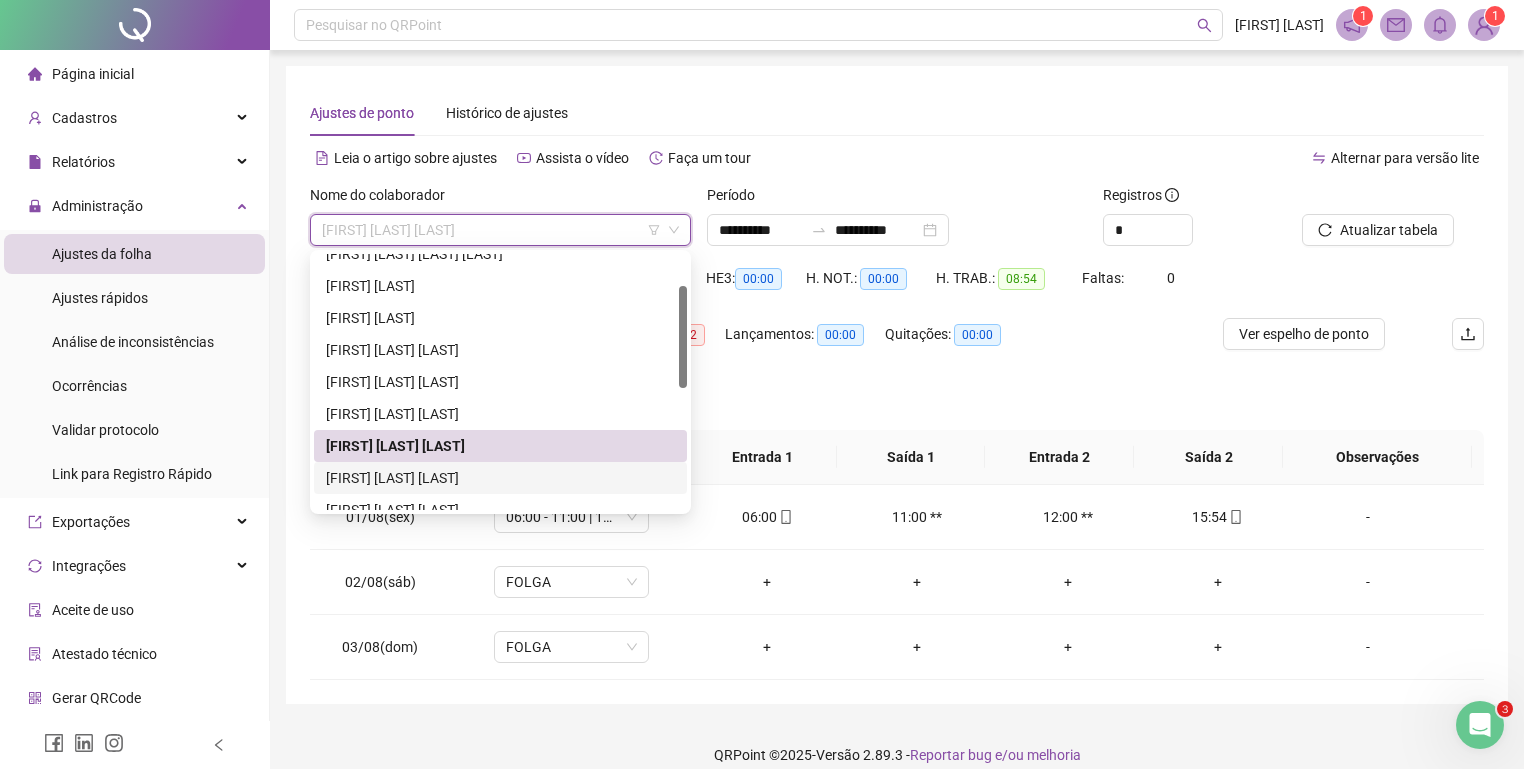 click on "[FIRST] [LAST] [LAST]" at bounding box center [500, 478] 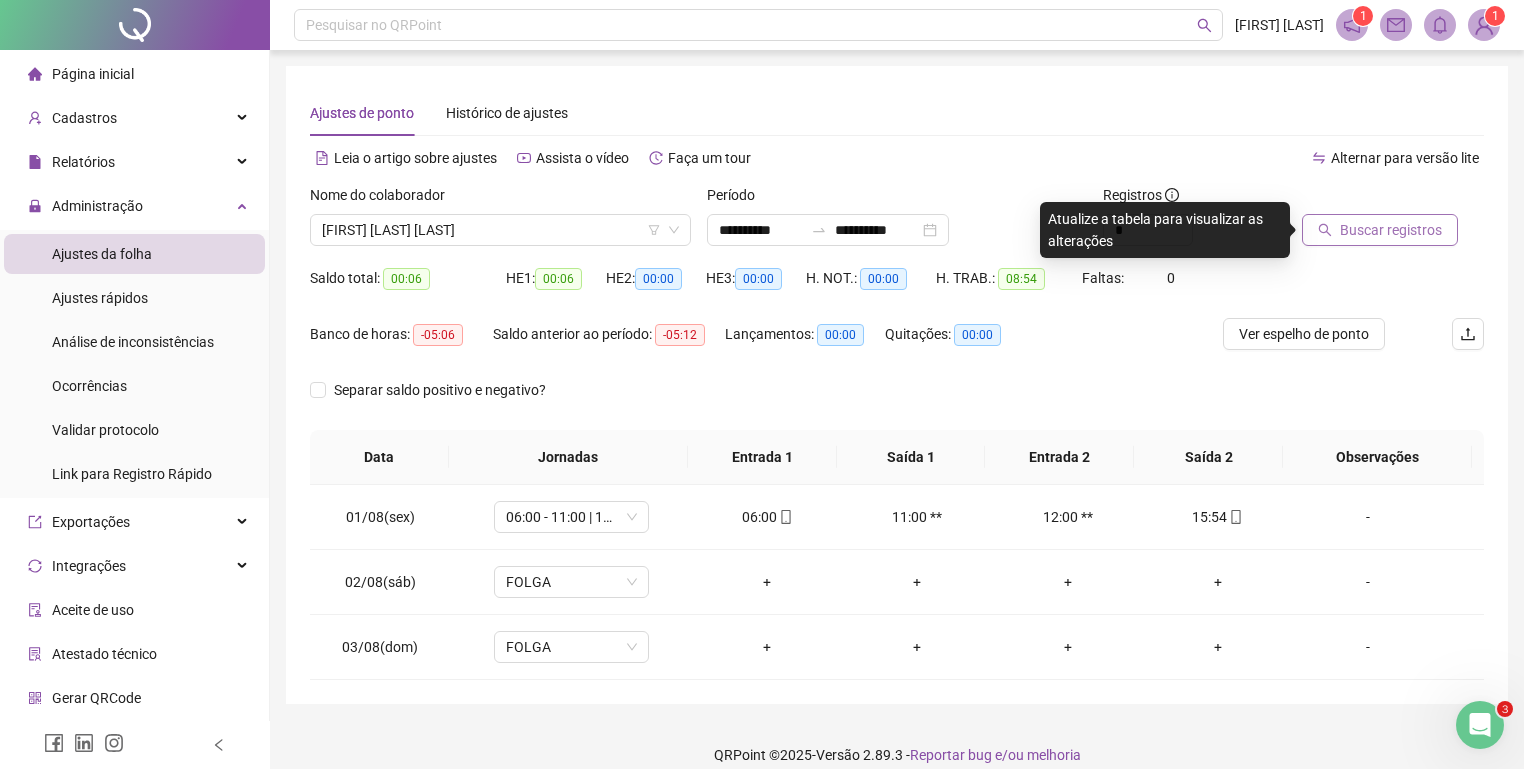click on "Buscar registros" at bounding box center [1391, 230] 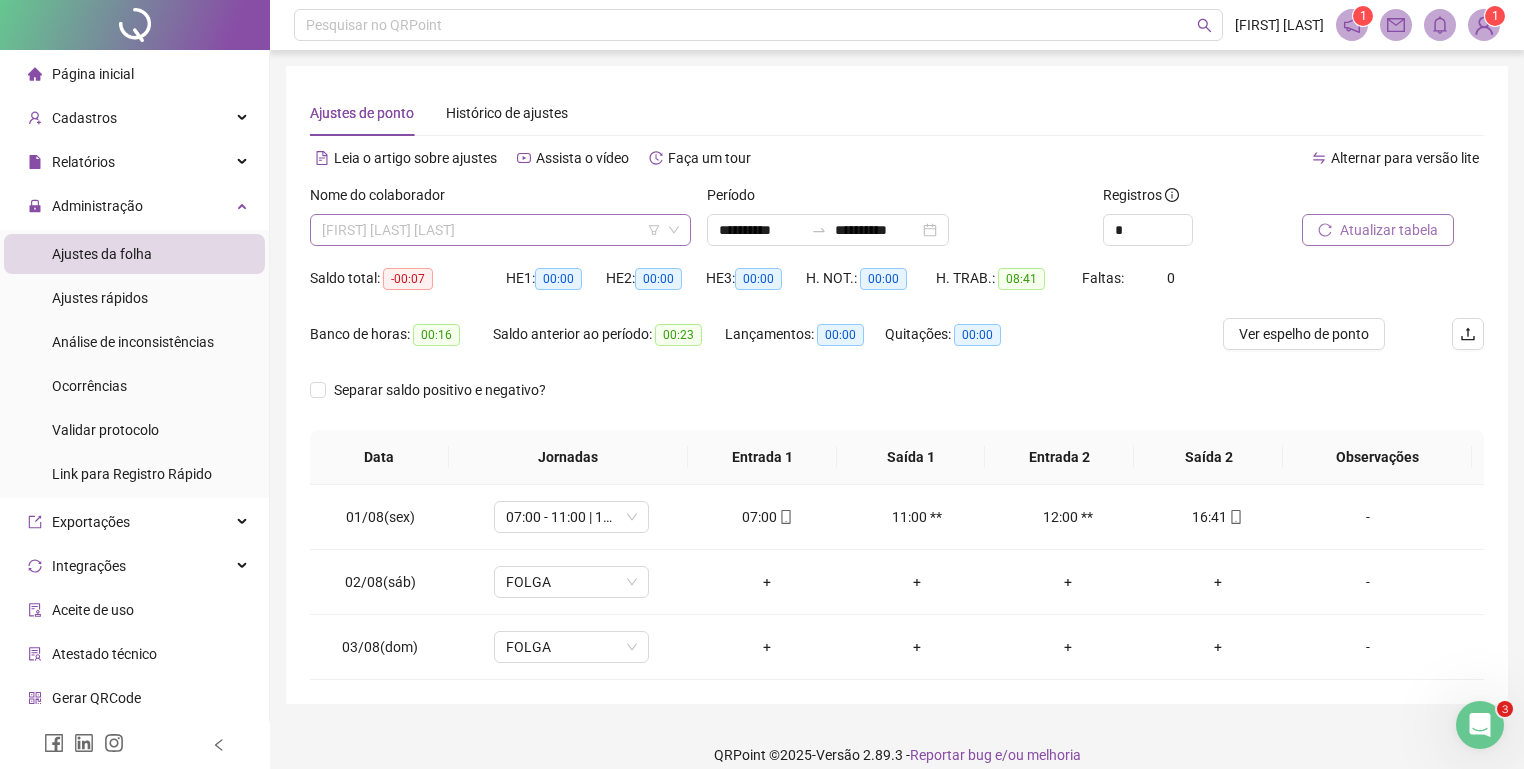click on "[FIRST] [LAST] [LAST]" at bounding box center (500, 230) 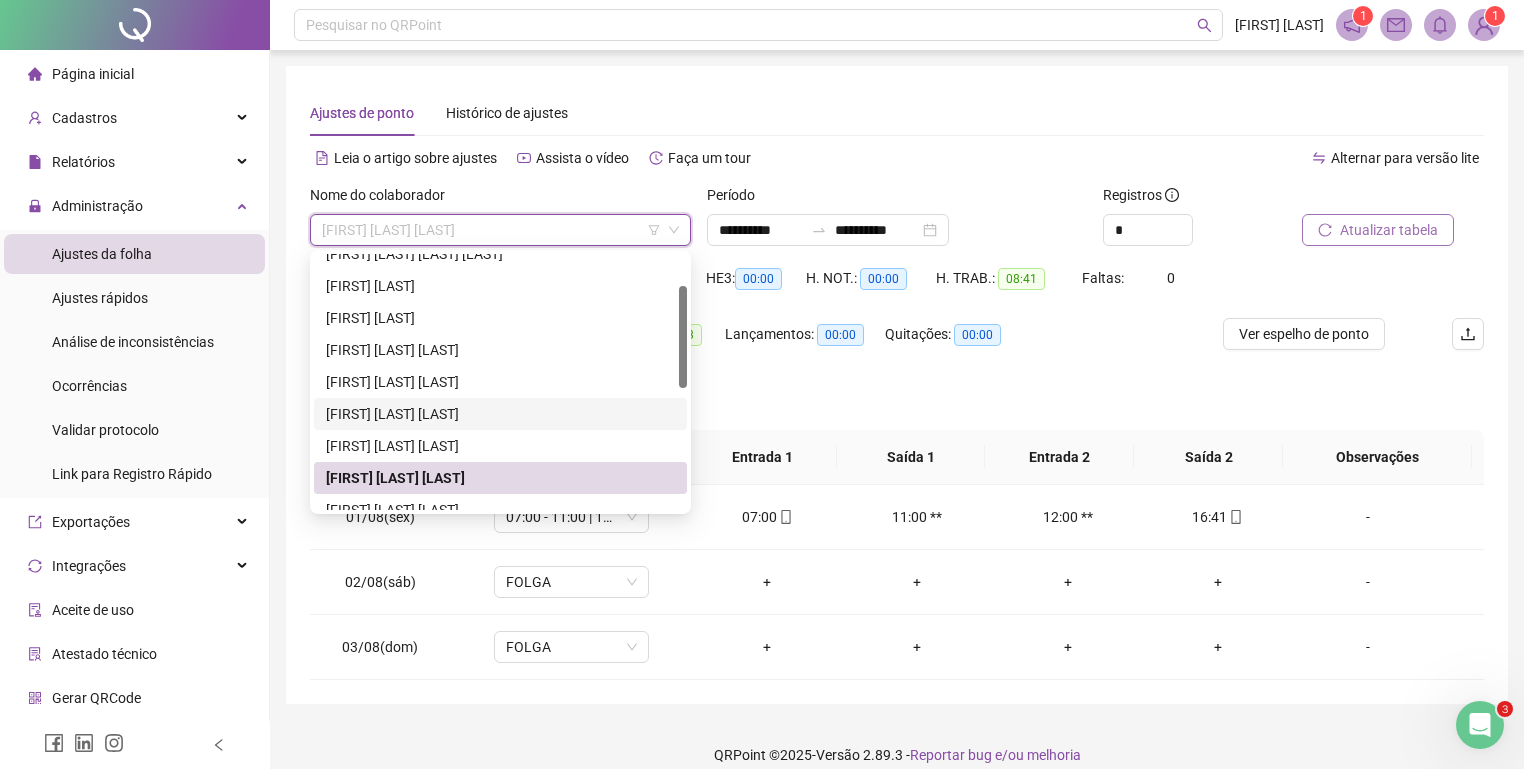 scroll, scrollTop: 160, scrollLeft: 0, axis: vertical 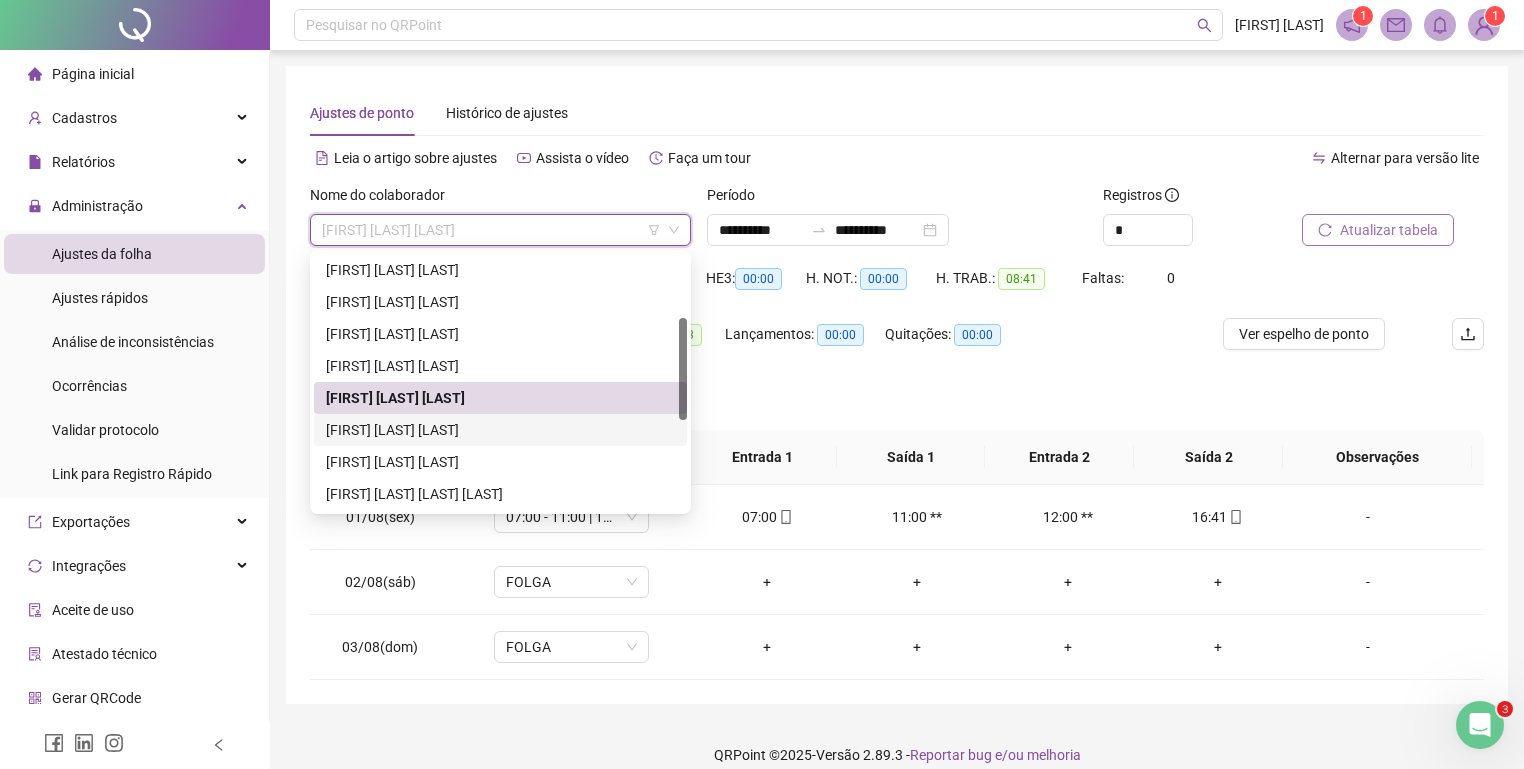 click on "[FIRST] [LAST] [LAST]" at bounding box center [500, 430] 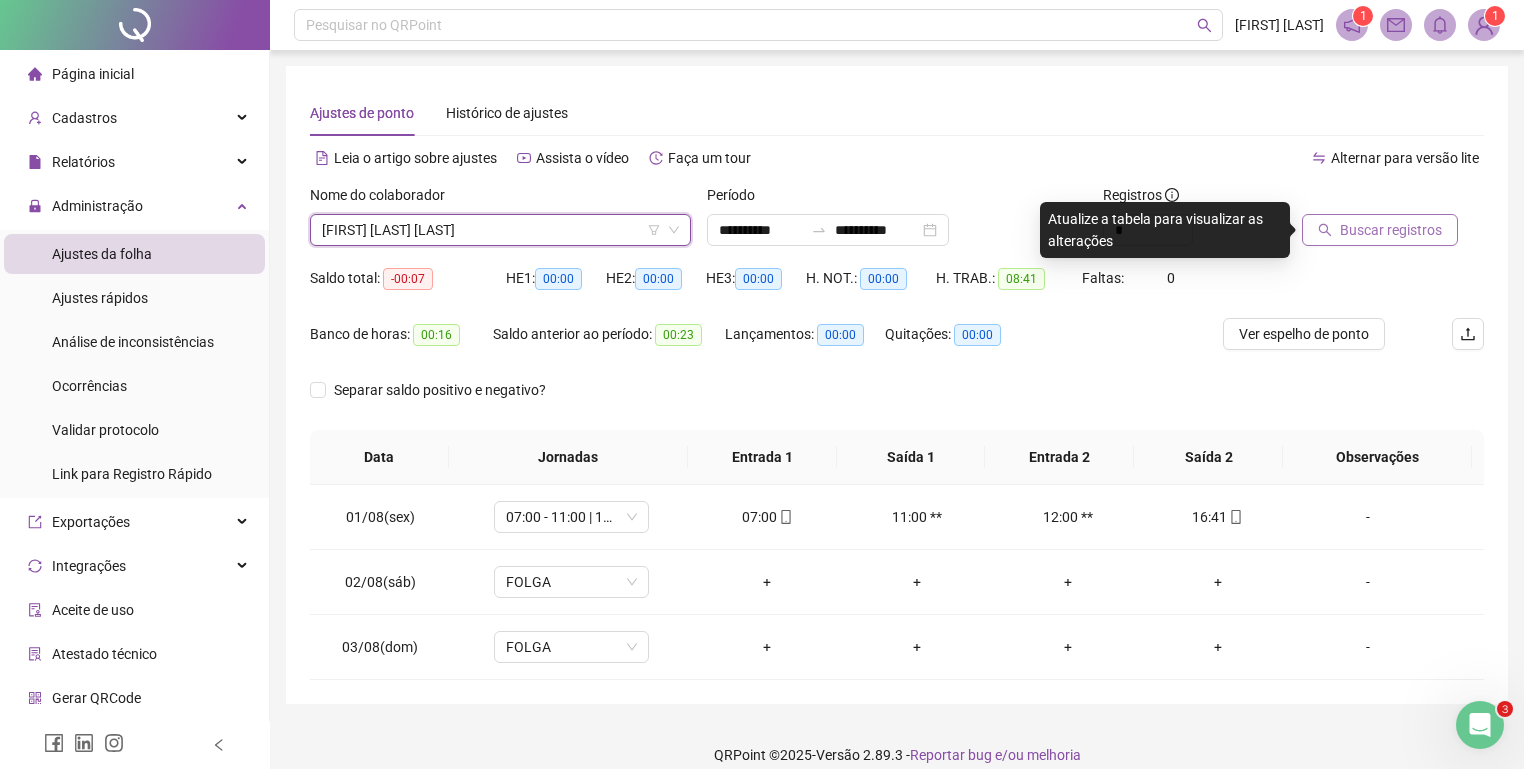click on "[FIRST] [LAST] [LAST]" at bounding box center [500, 230] 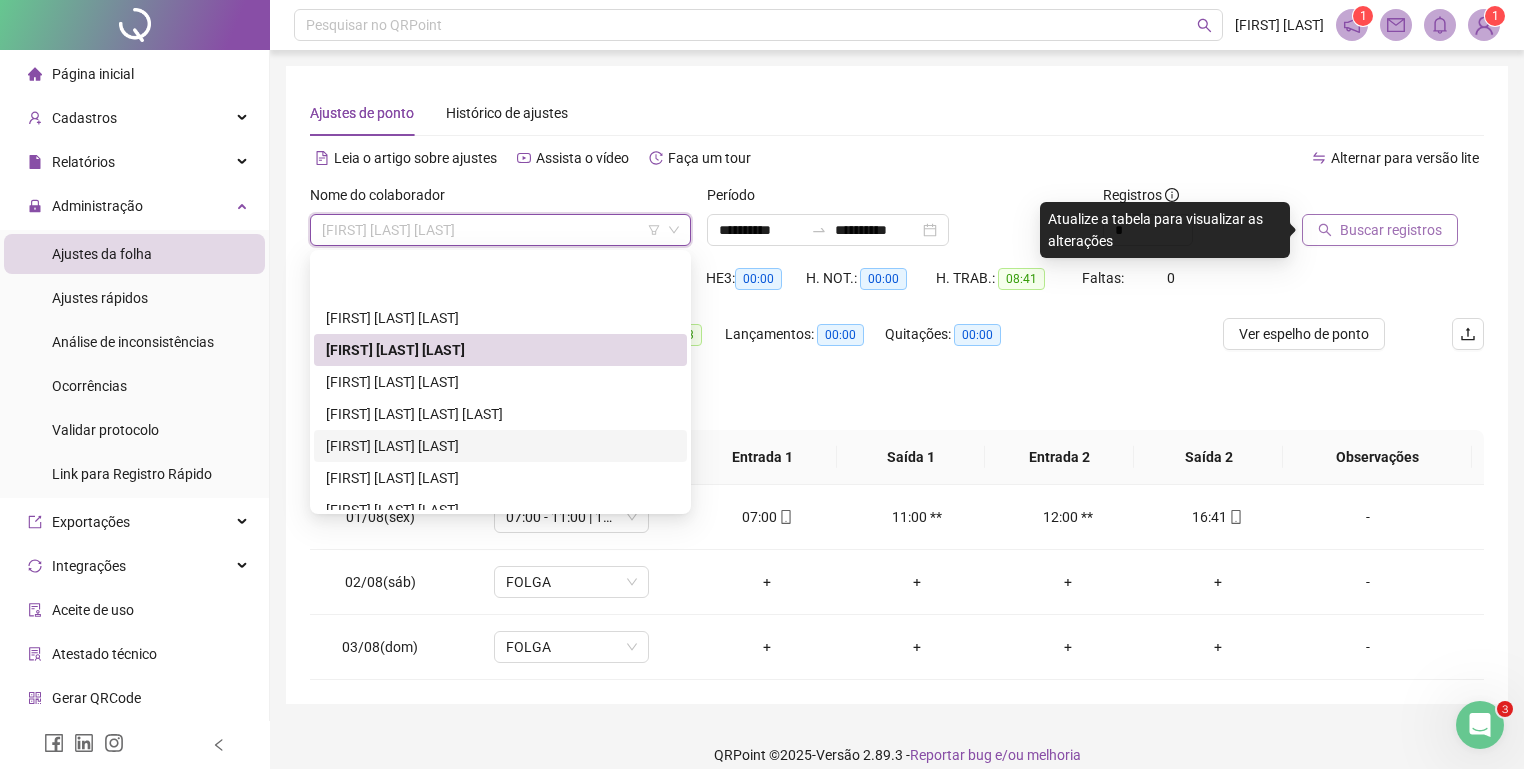 scroll, scrollTop: 320, scrollLeft: 0, axis: vertical 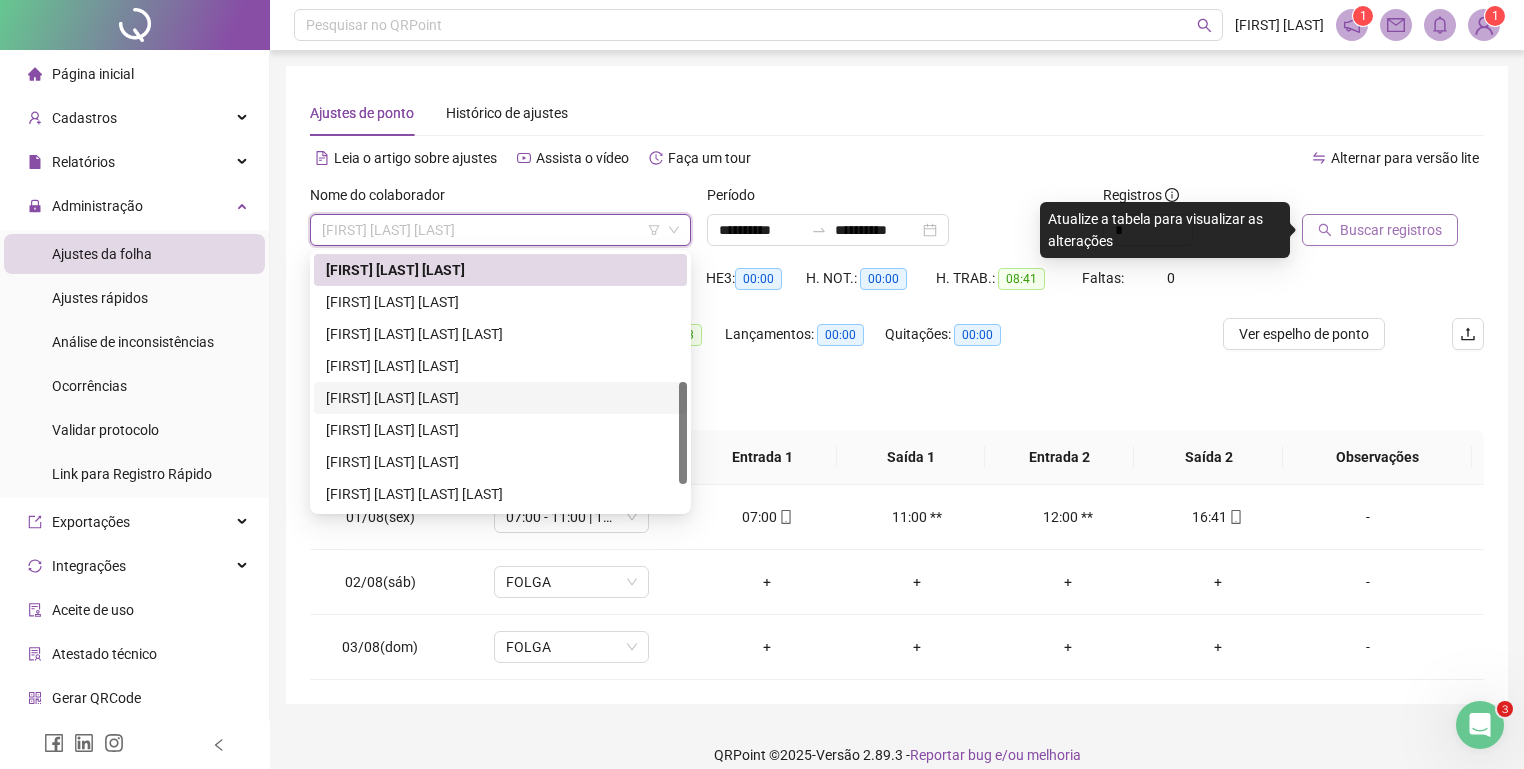 click on "[FIRST] [LAST] [LAST]" at bounding box center (500, 398) 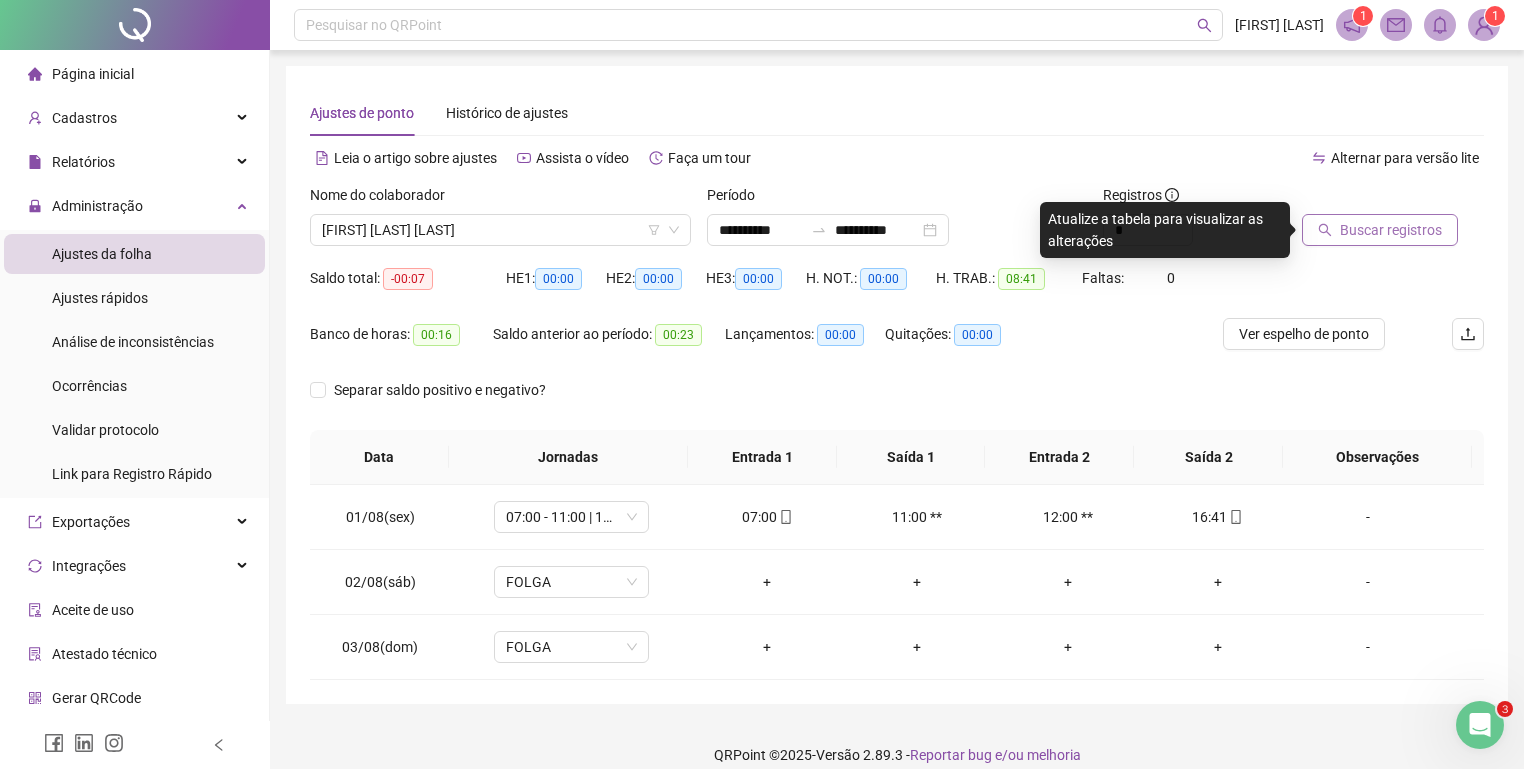 click on "Buscar registros" at bounding box center [1391, 230] 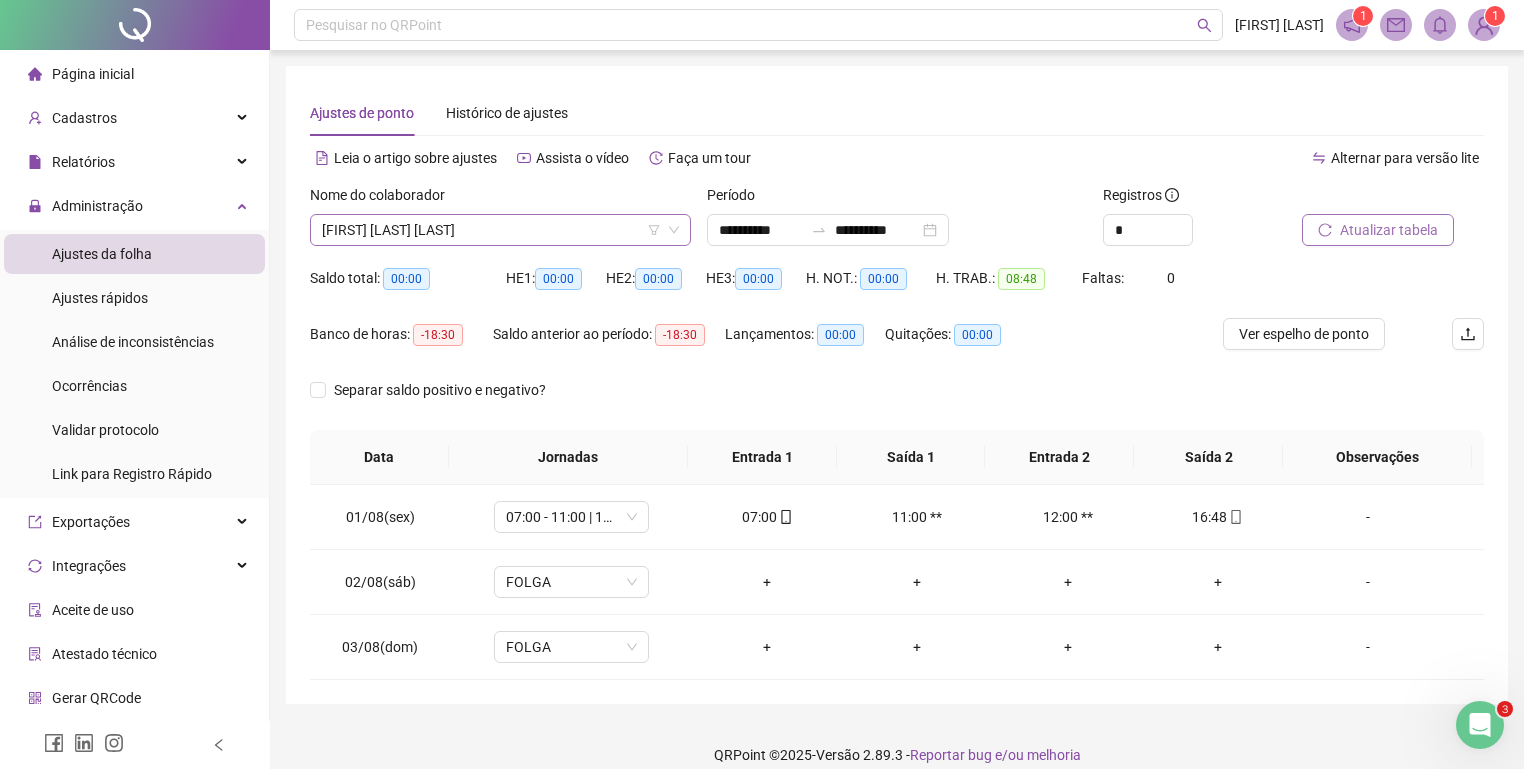 click on "[FIRST] [LAST] [LAST]" at bounding box center [500, 230] 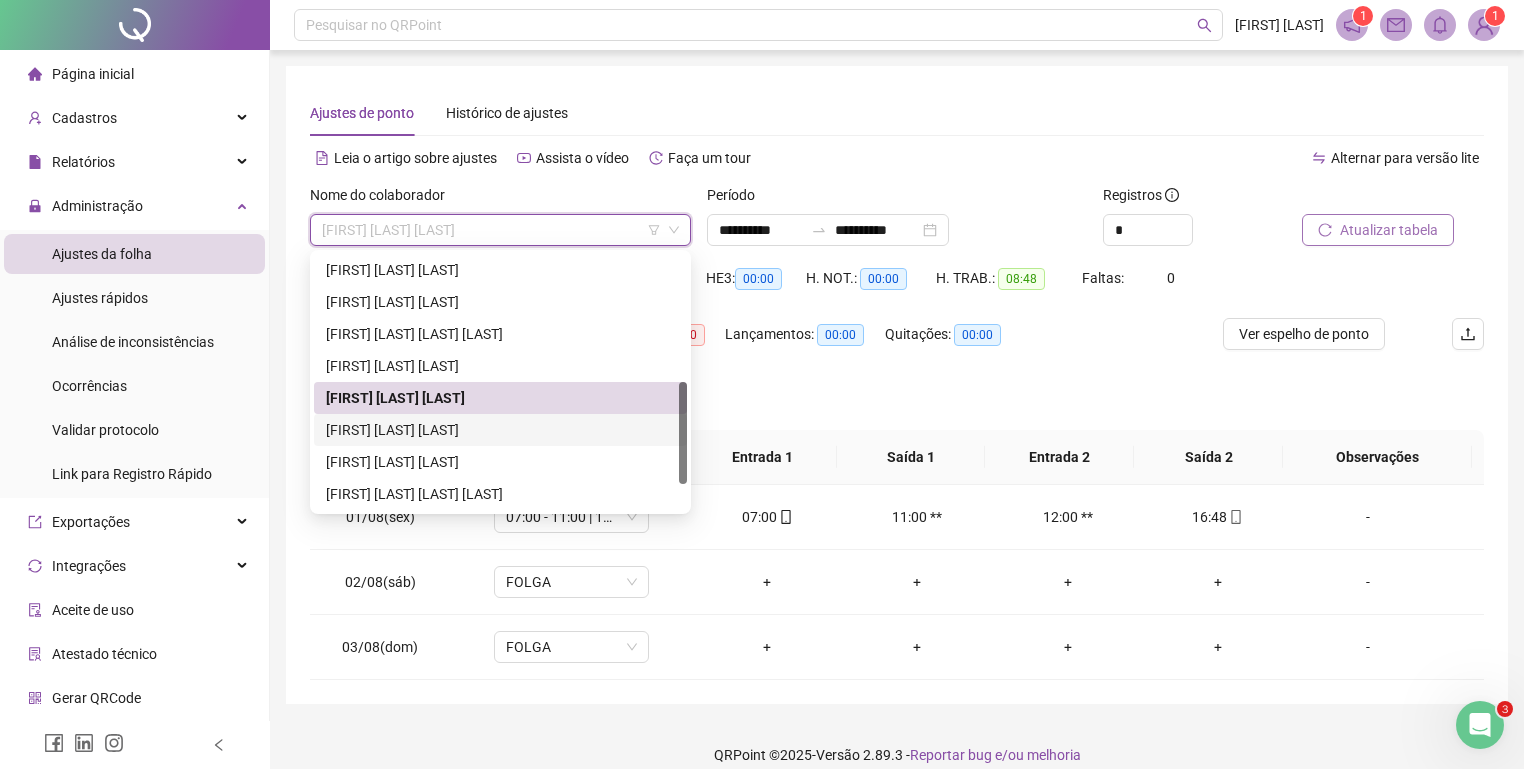 click on "[FIRST] [LAST] [LAST]" at bounding box center [500, 430] 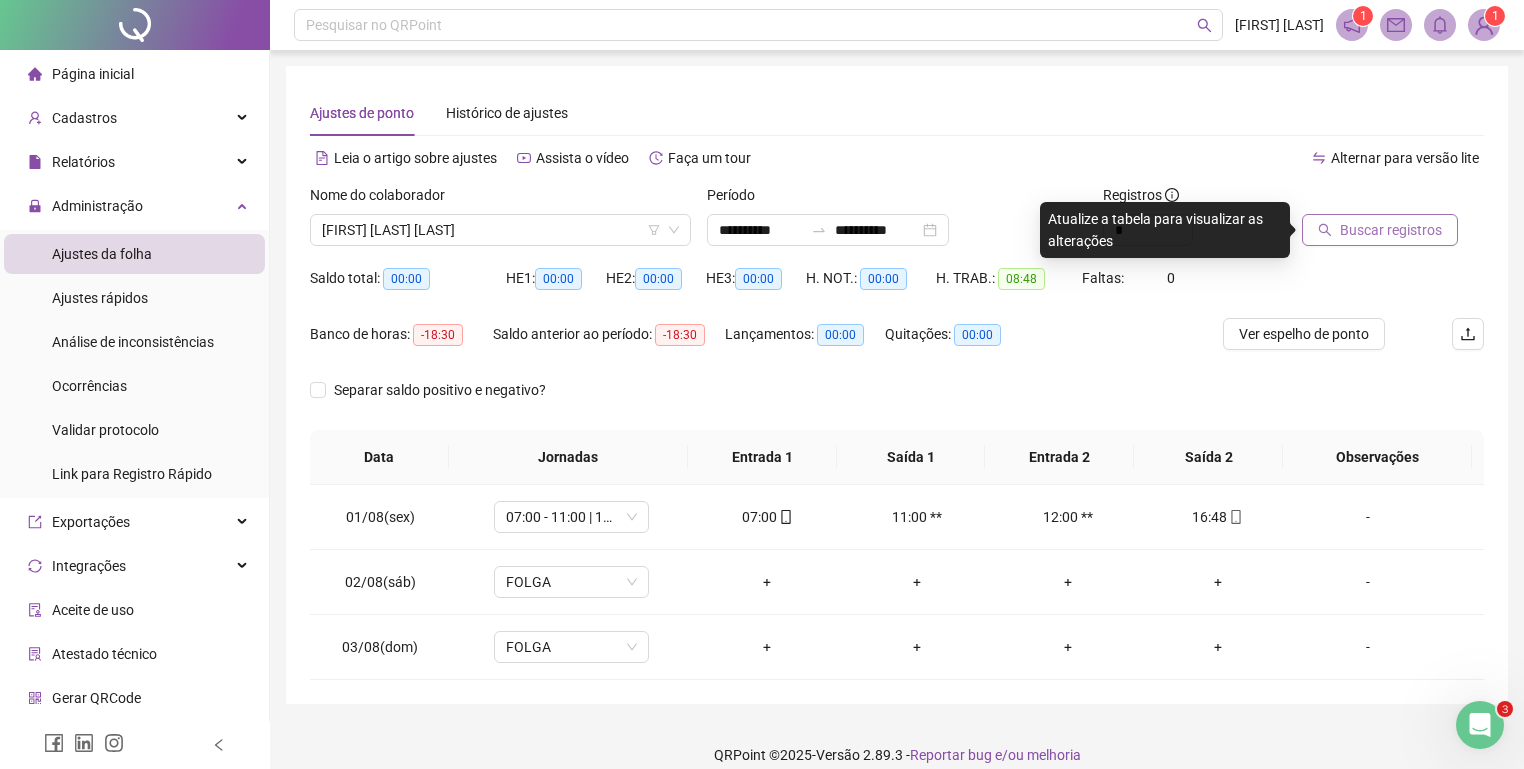 click on "Buscar registros" at bounding box center (1391, 230) 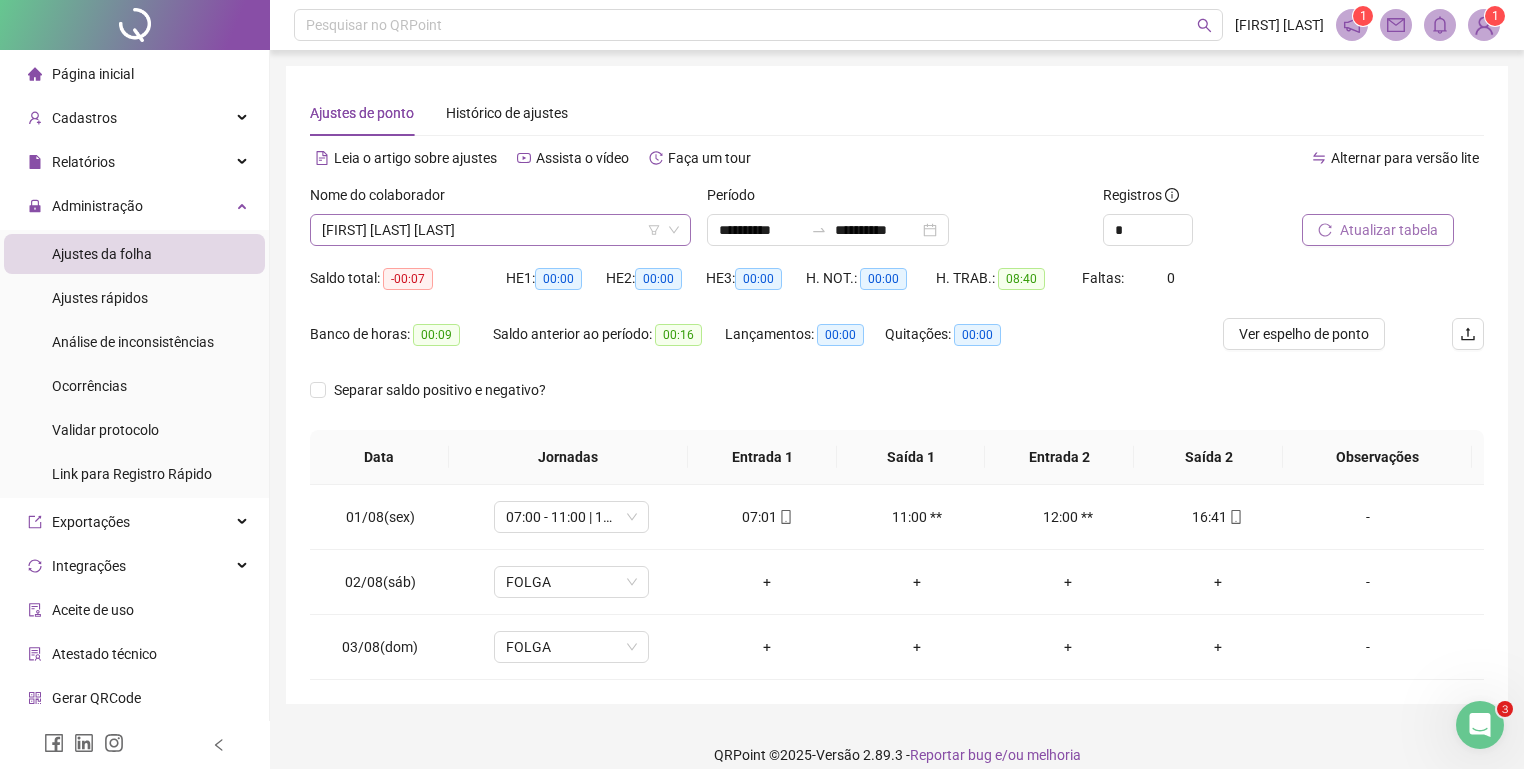 click on "[FIRST] [LAST] [LAST]" at bounding box center [500, 230] 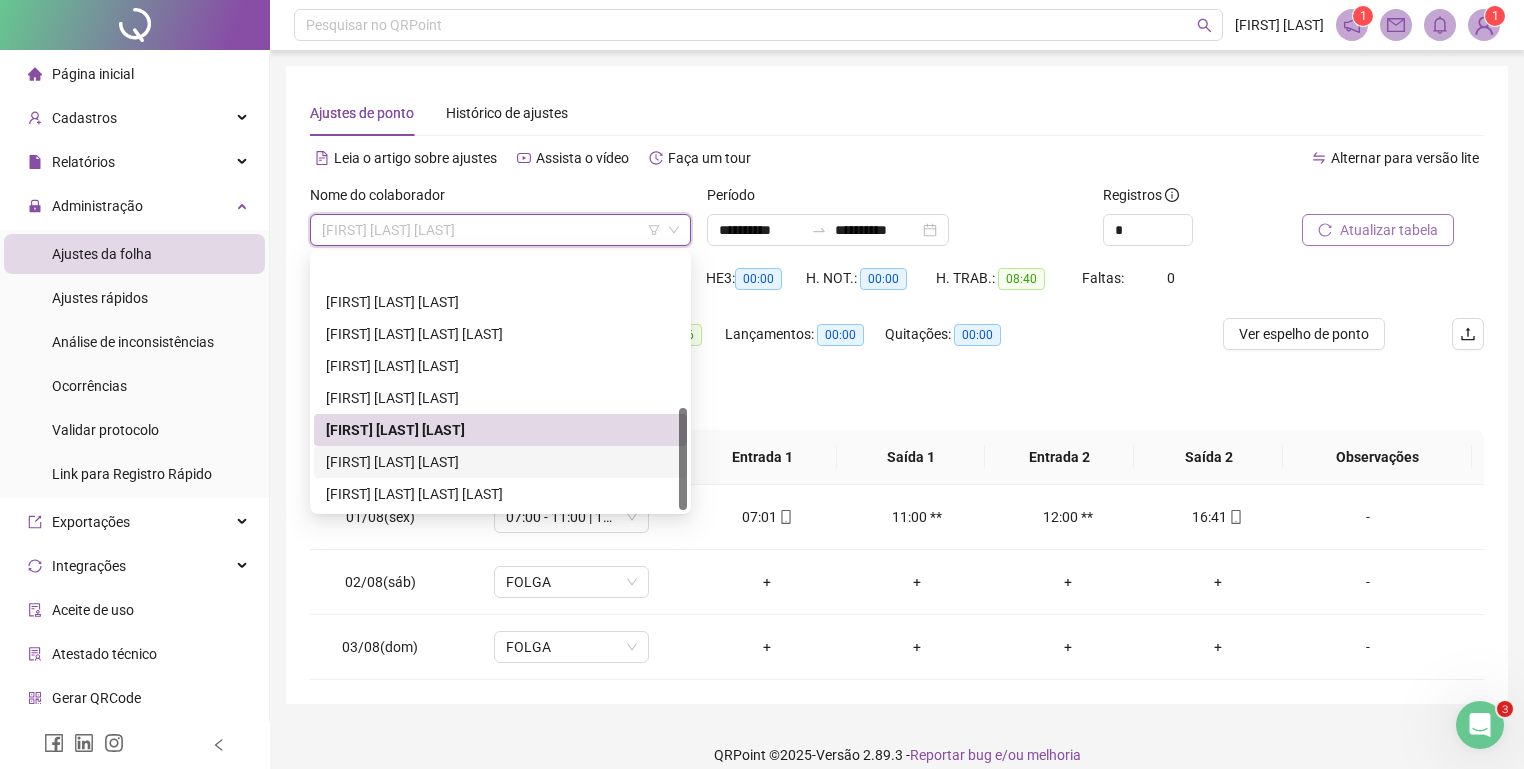 scroll, scrollTop: 384, scrollLeft: 0, axis: vertical 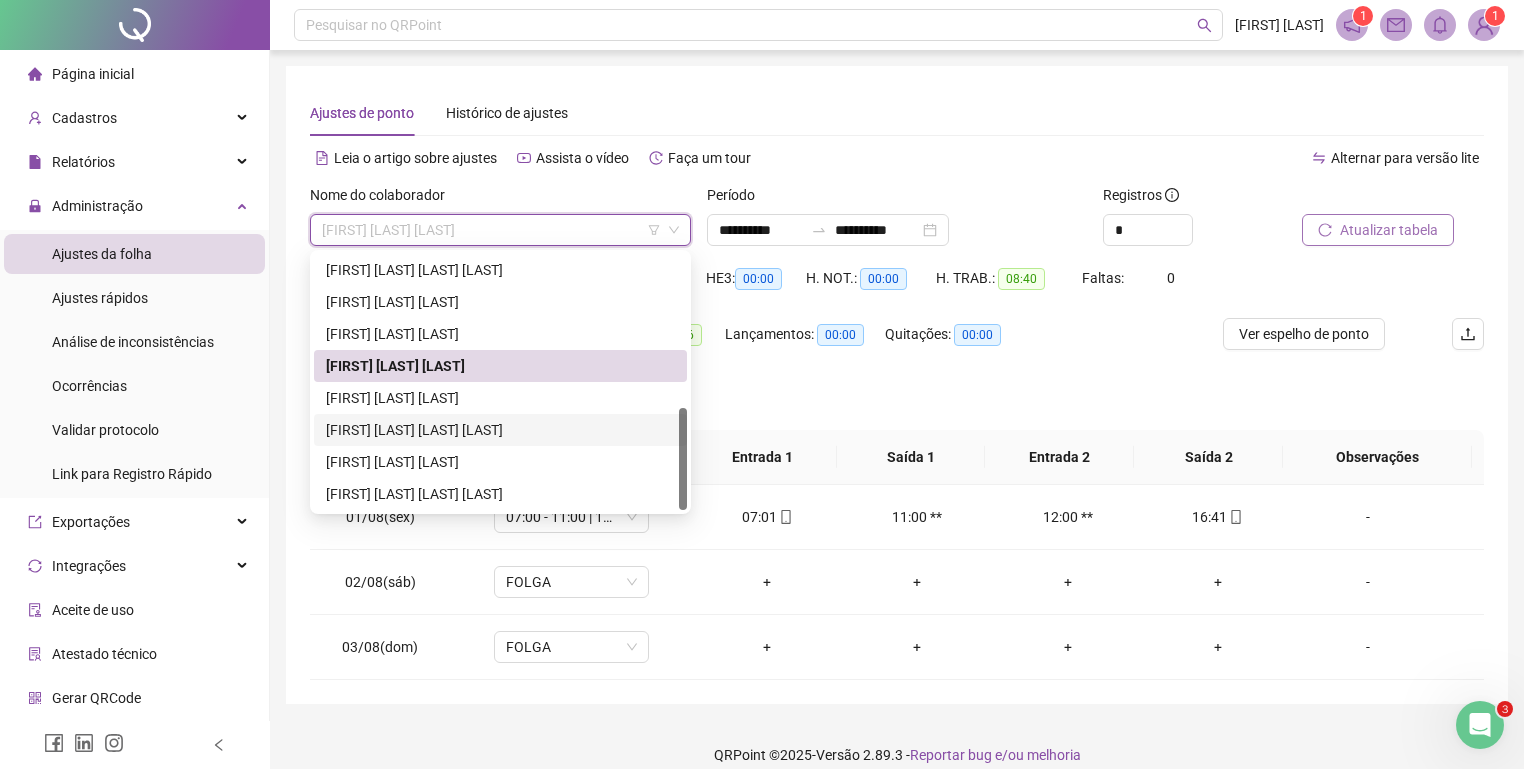 click on "[FIRST] [LAST] [LAST] [LAST]" at bounding box center [500, 430] 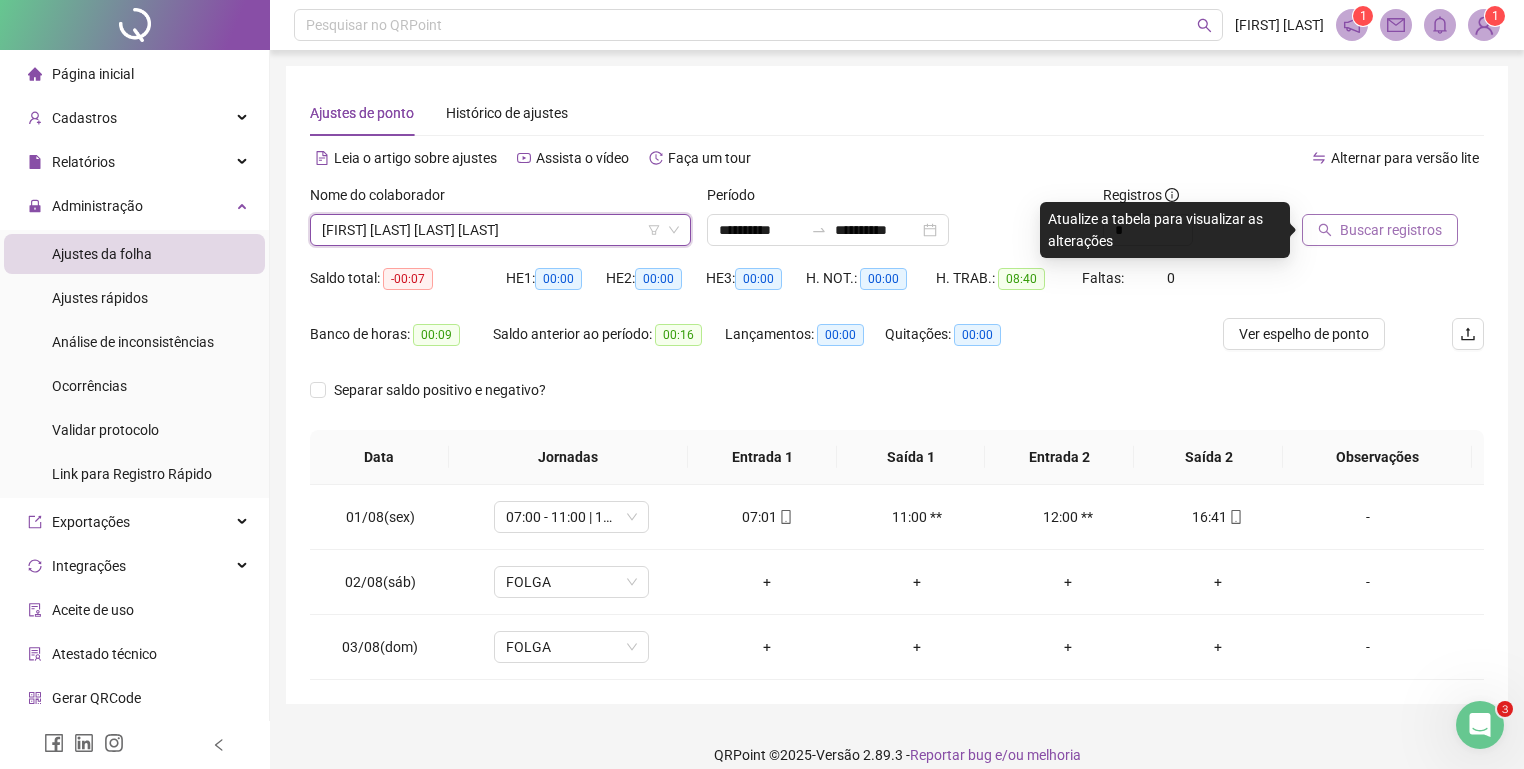 click on "Buscar registros" at bounding box center [1380, 230] 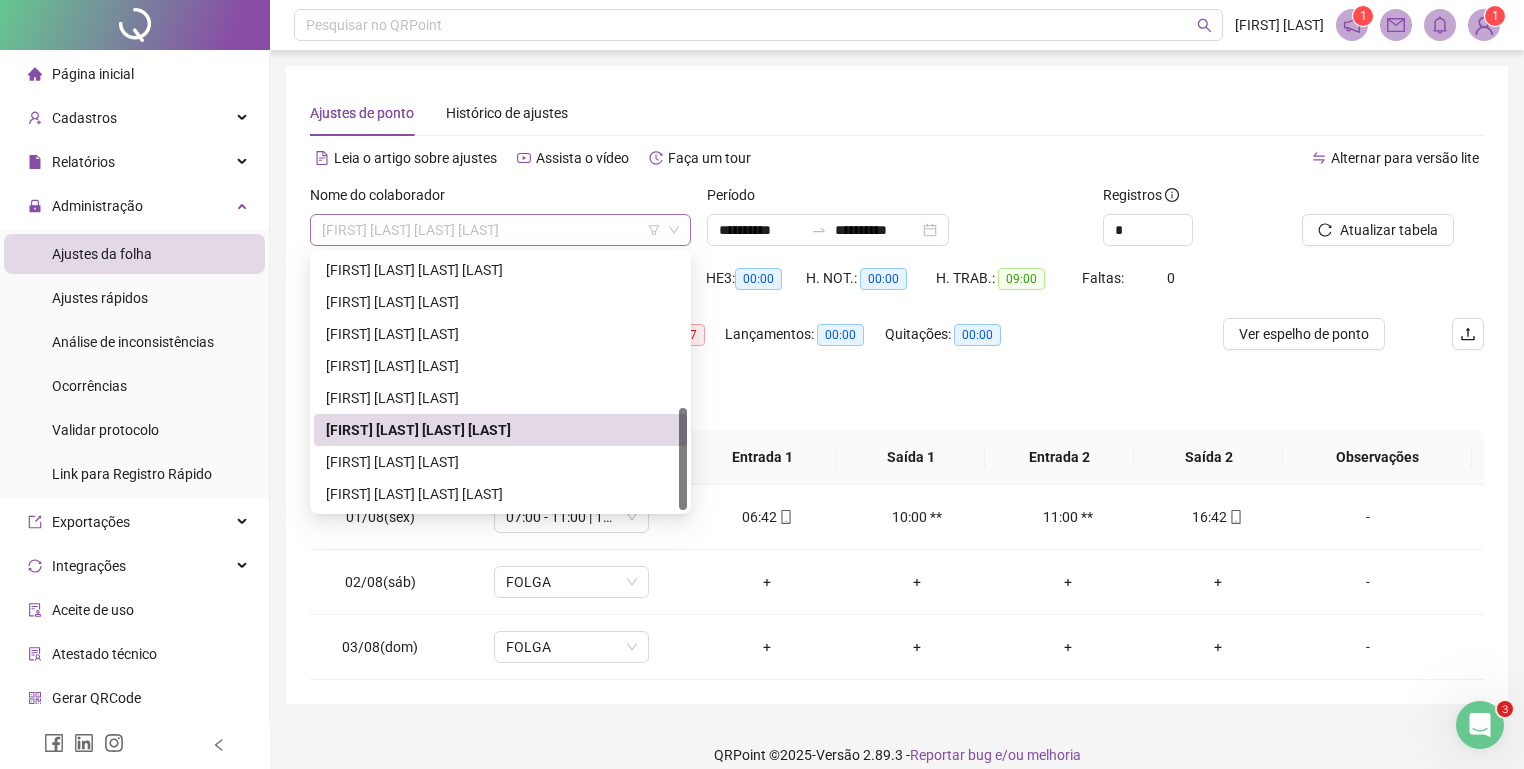click on "[FIRST] [LAST] [LAST] [LAST]" at bounding box center [500, 230] 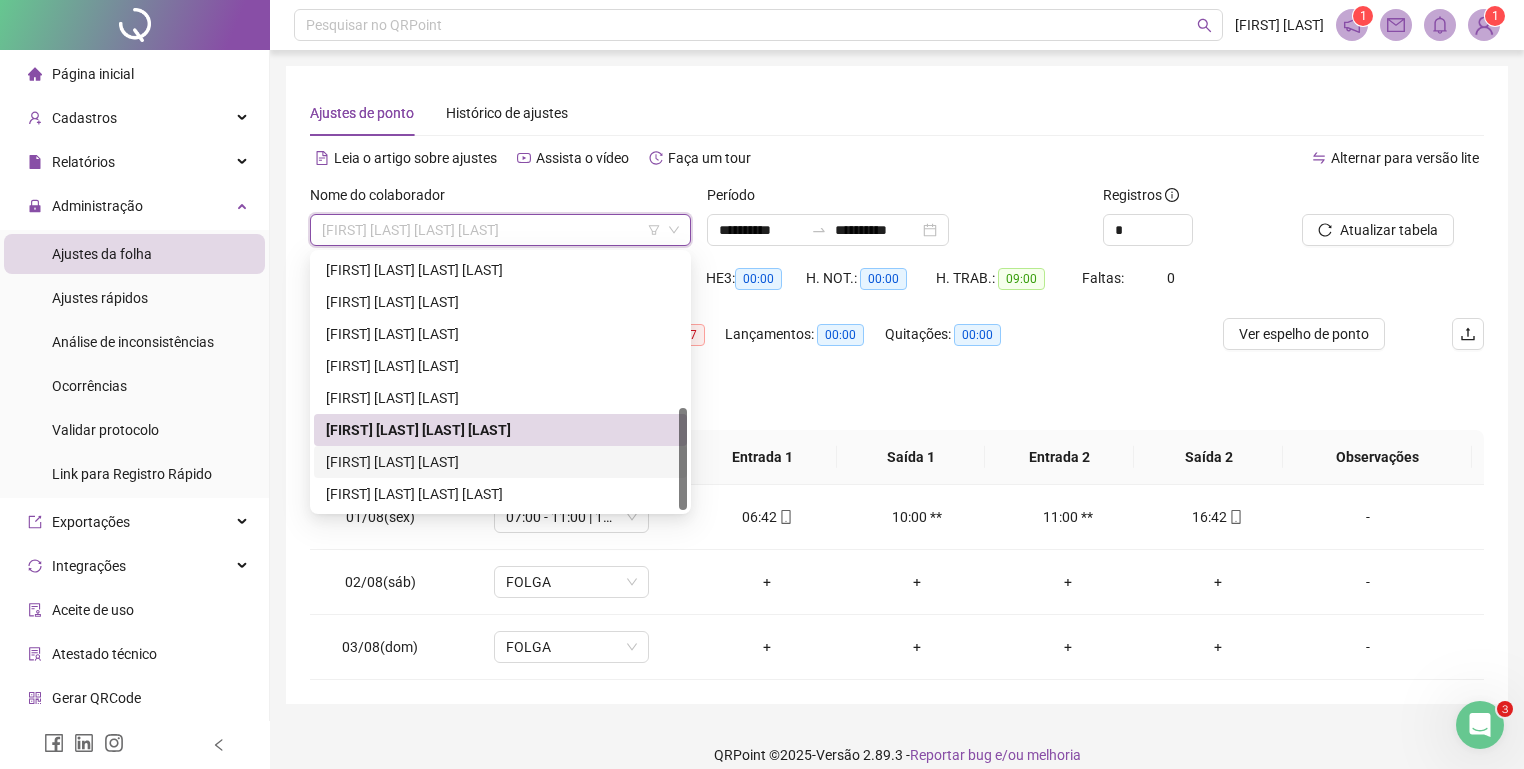 click on "[FIRST] [LAST] [LAST]" at bounding box center [500, 462] 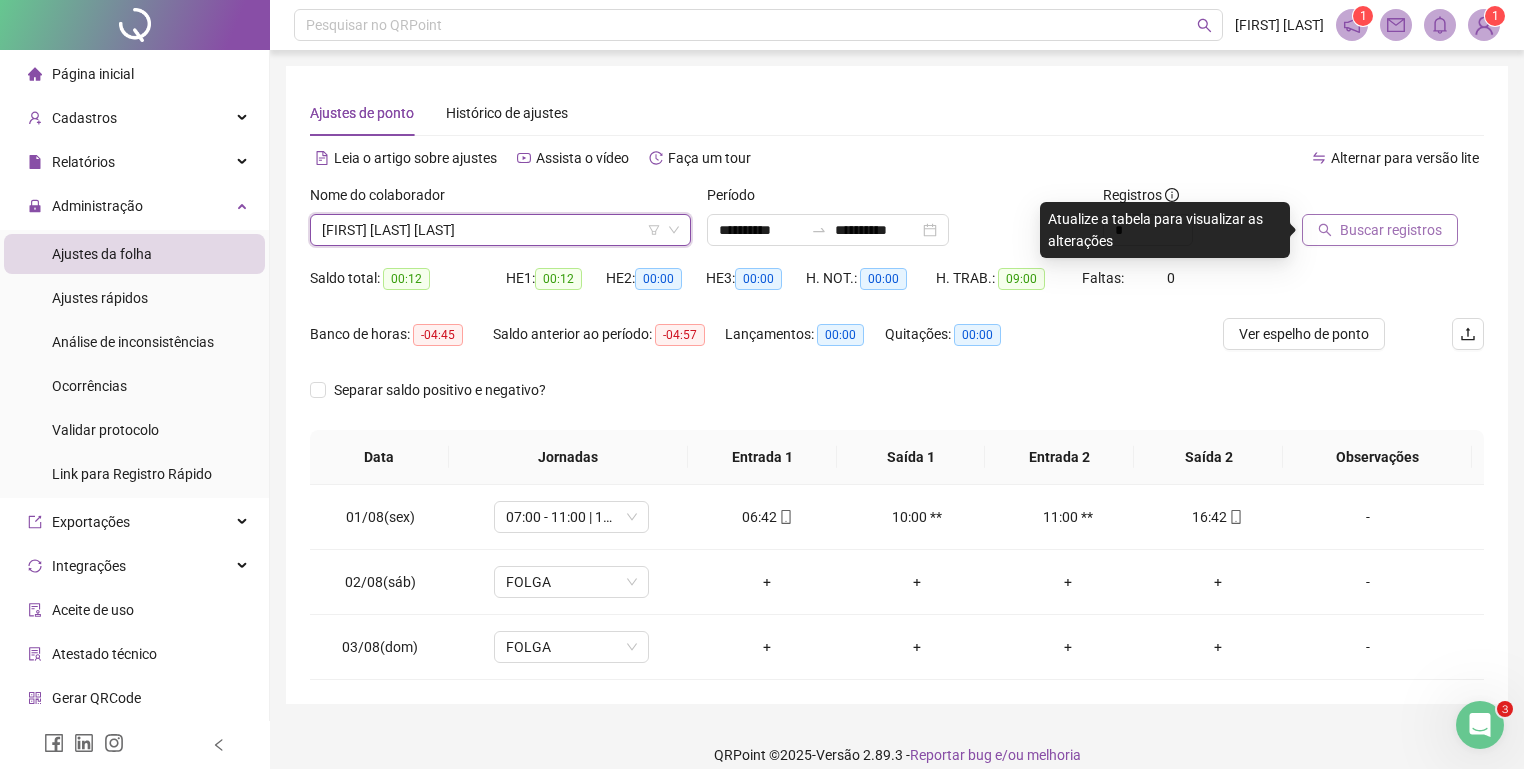 click on "Buscar registros" at bounding box center [1391, 230] 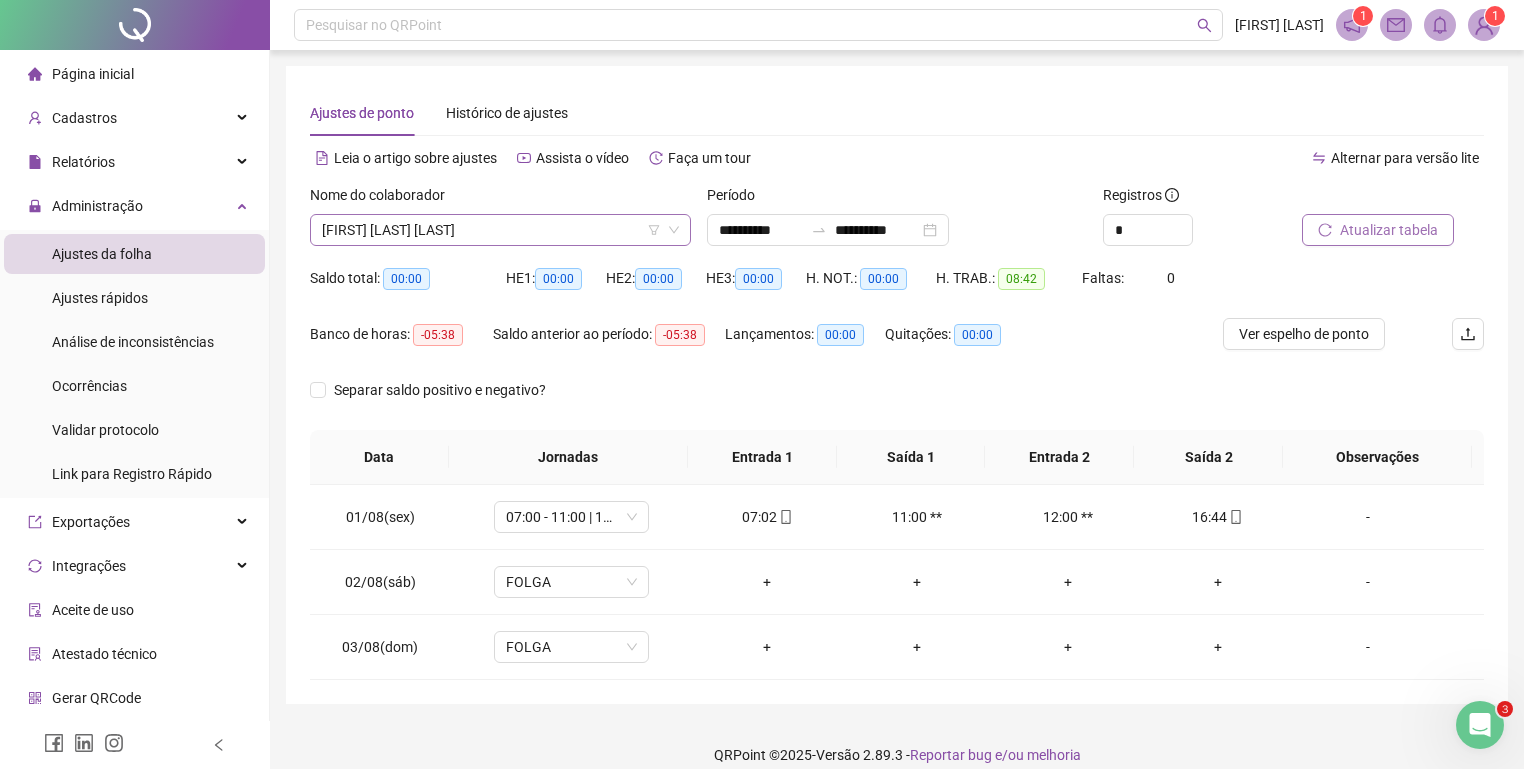 click on "[FIRST] [LAST] [LAST]" at bounding box center (500, 230) 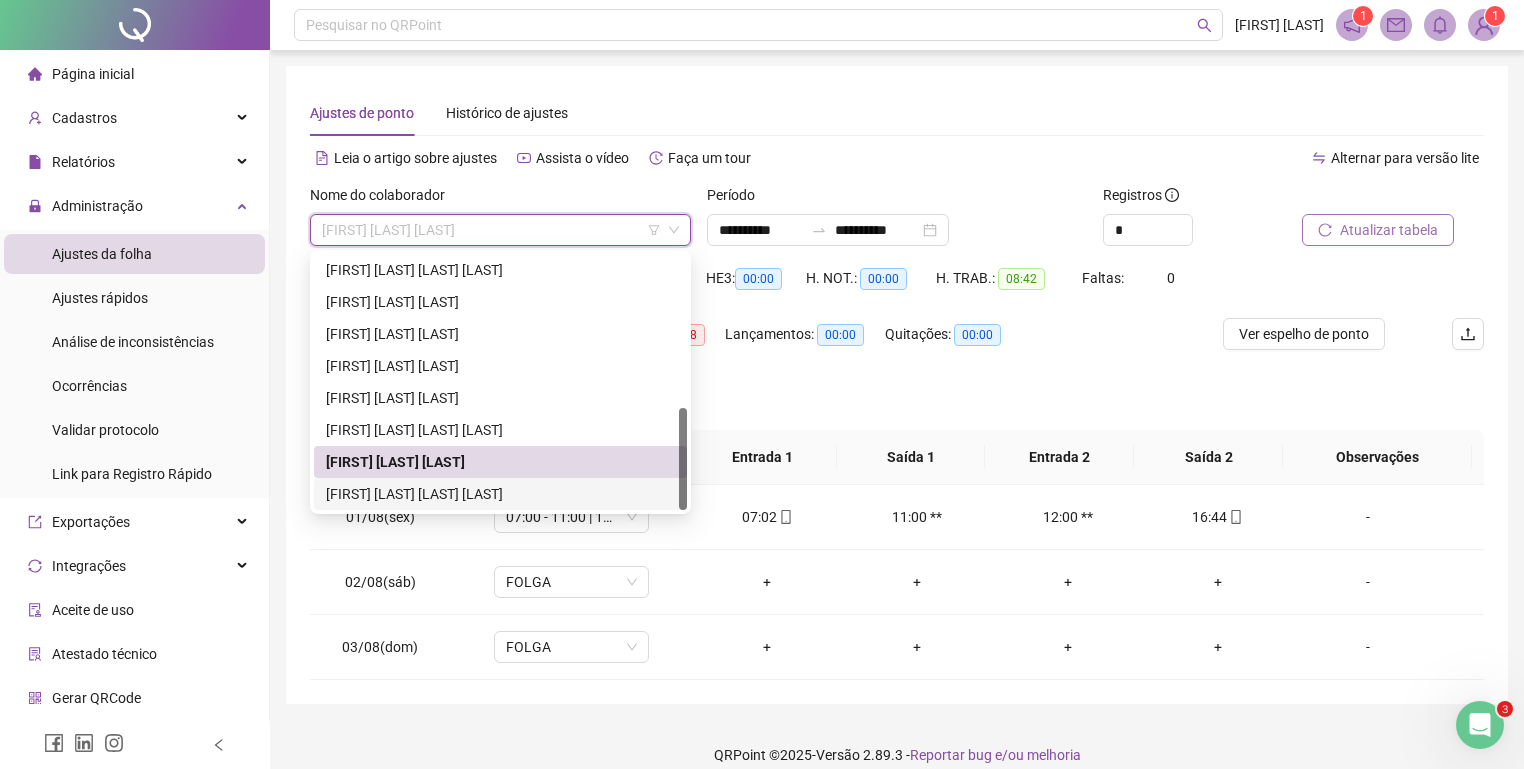 click on "[FIRST] [LAST] [LAST] [LAST]" at bounding box center [500, 494] 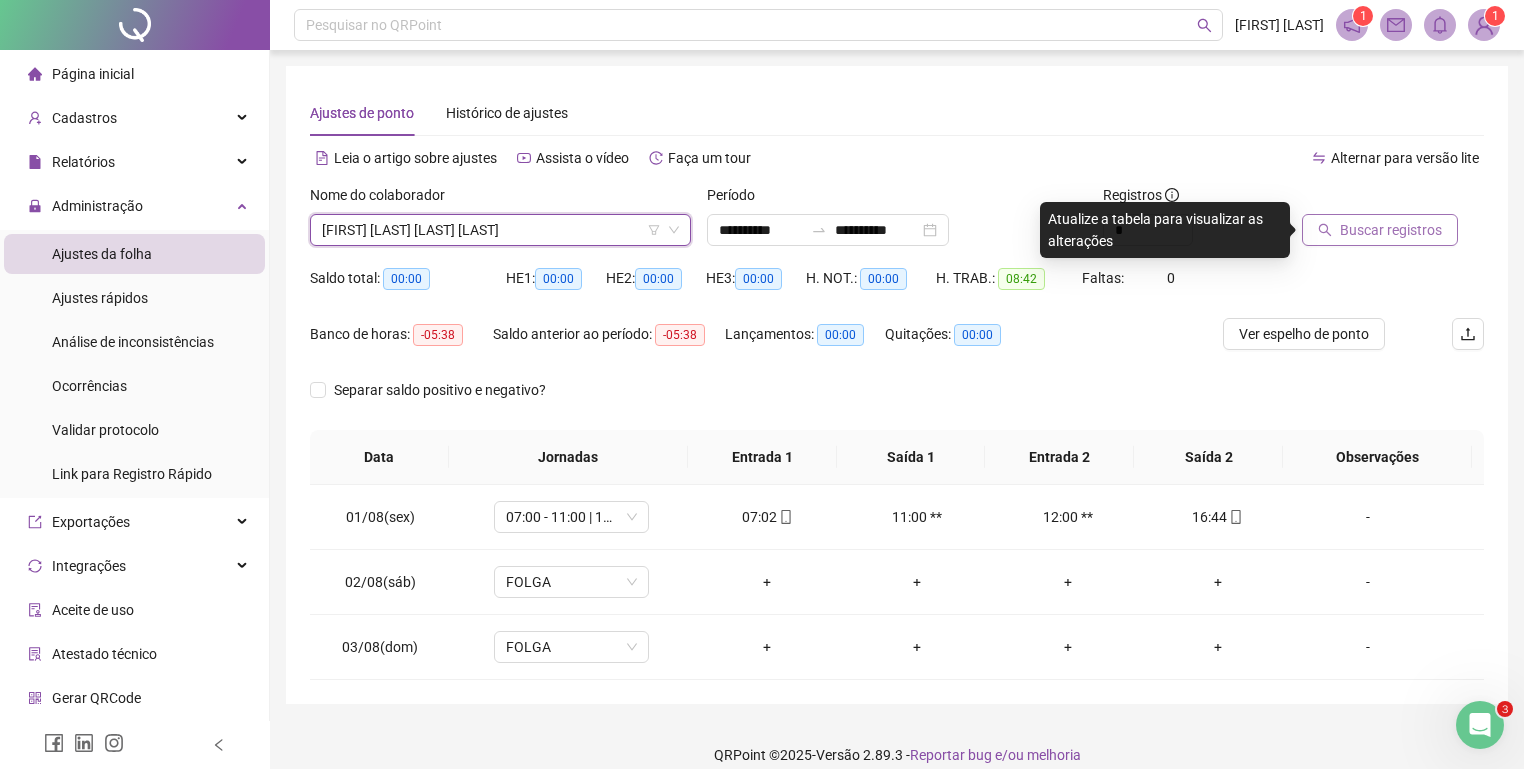 click on "Buscar registros" at bounding box center [1391, 230] 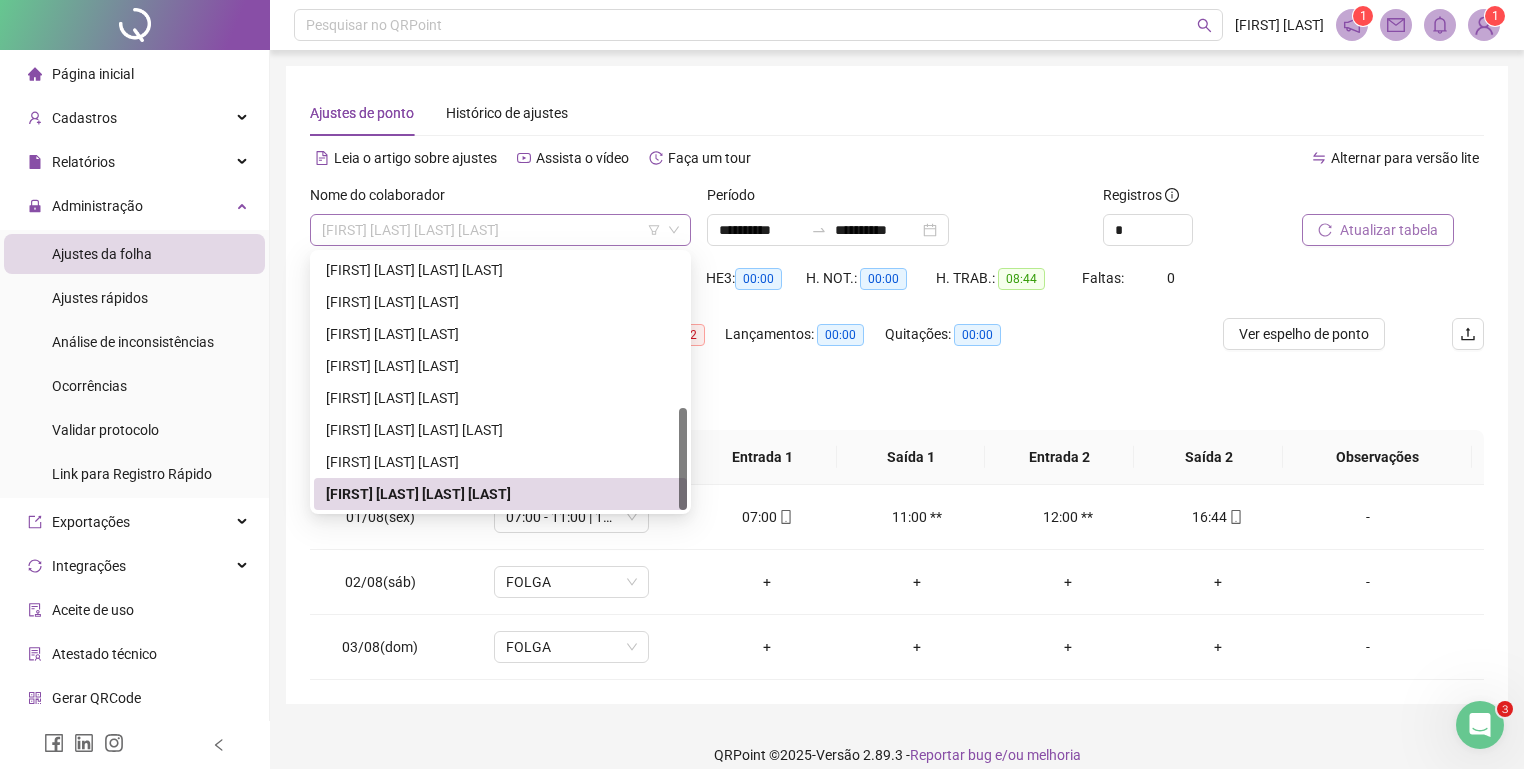 click on "[FIRST] [LAST] [LAST] [LAST]" at bounding box center [500, 230] 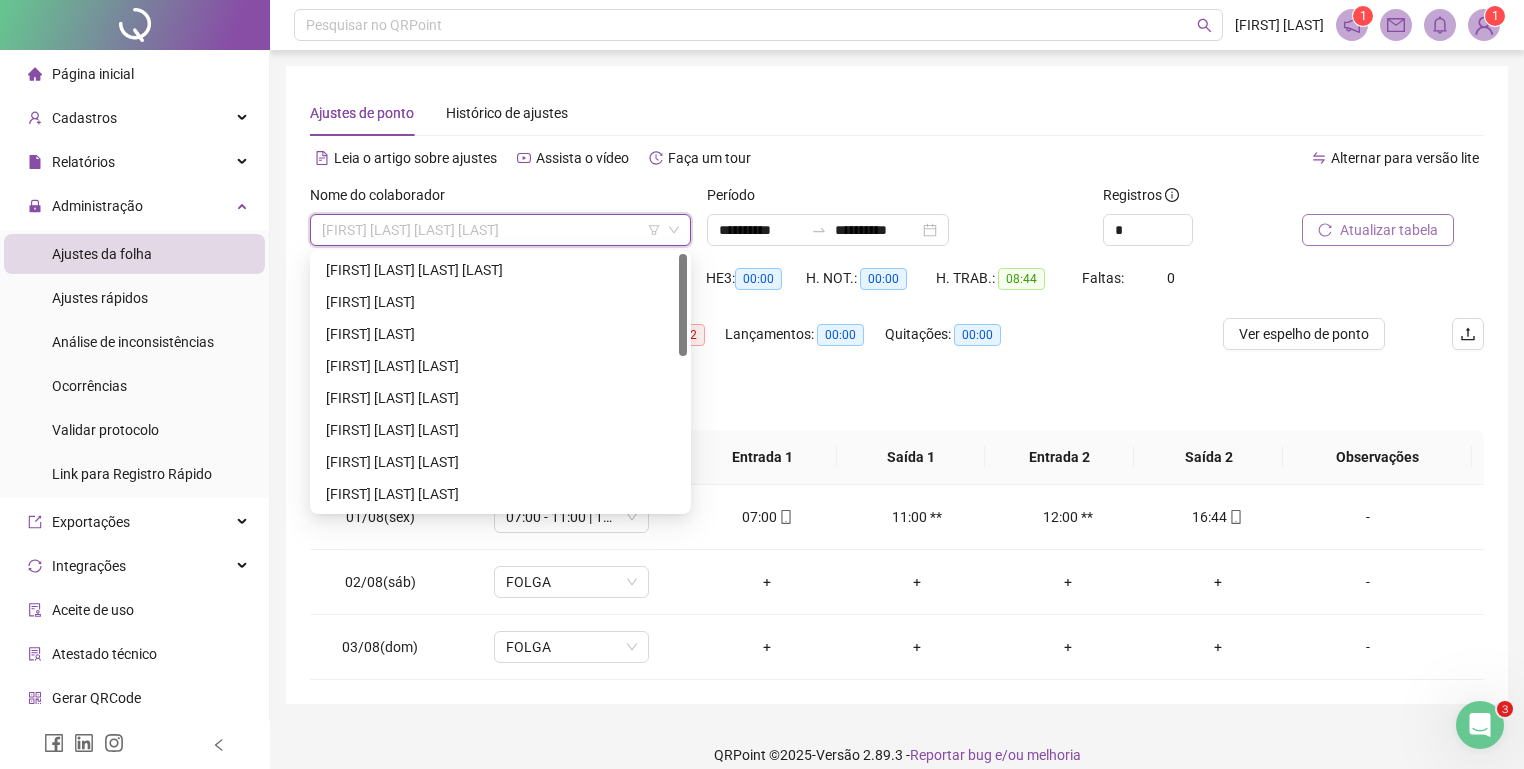 scroll, scrollTop: 0, scrollLeft: 0, axis: both 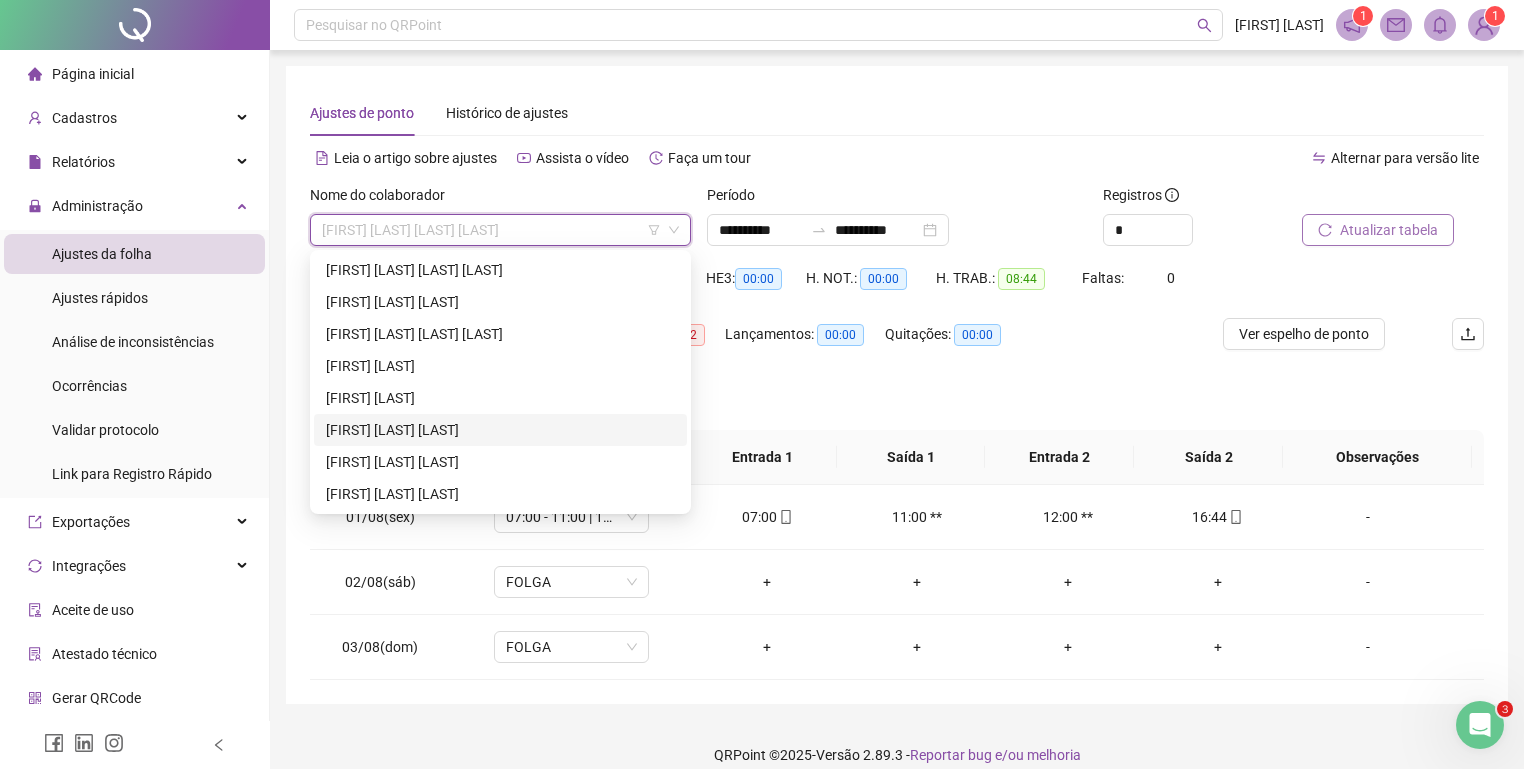 click on "[FIRST] [LAST] [LAST]" at bounding box center (500, 430) 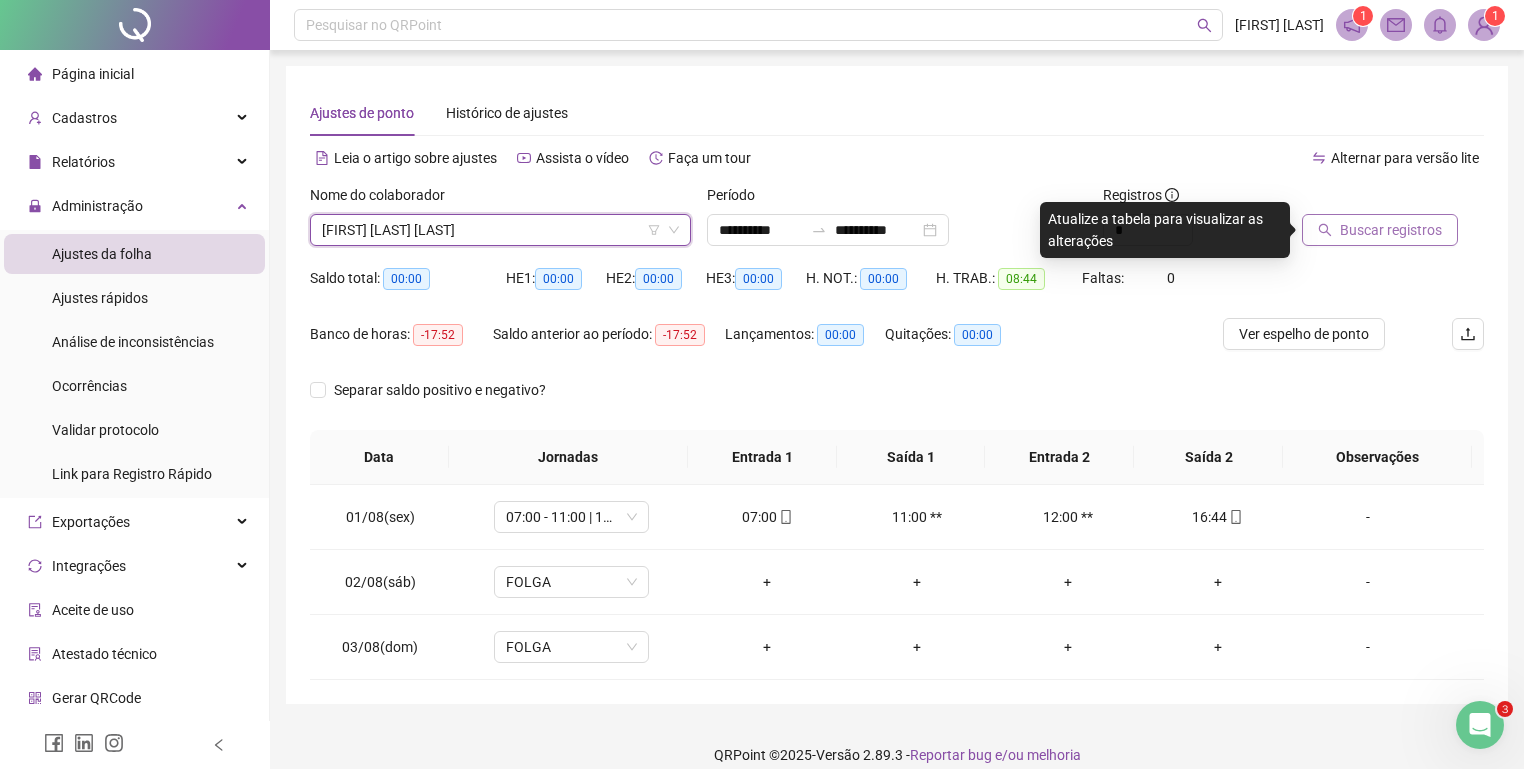 click on "Buscar registros" at bounding box center (1380, 230) 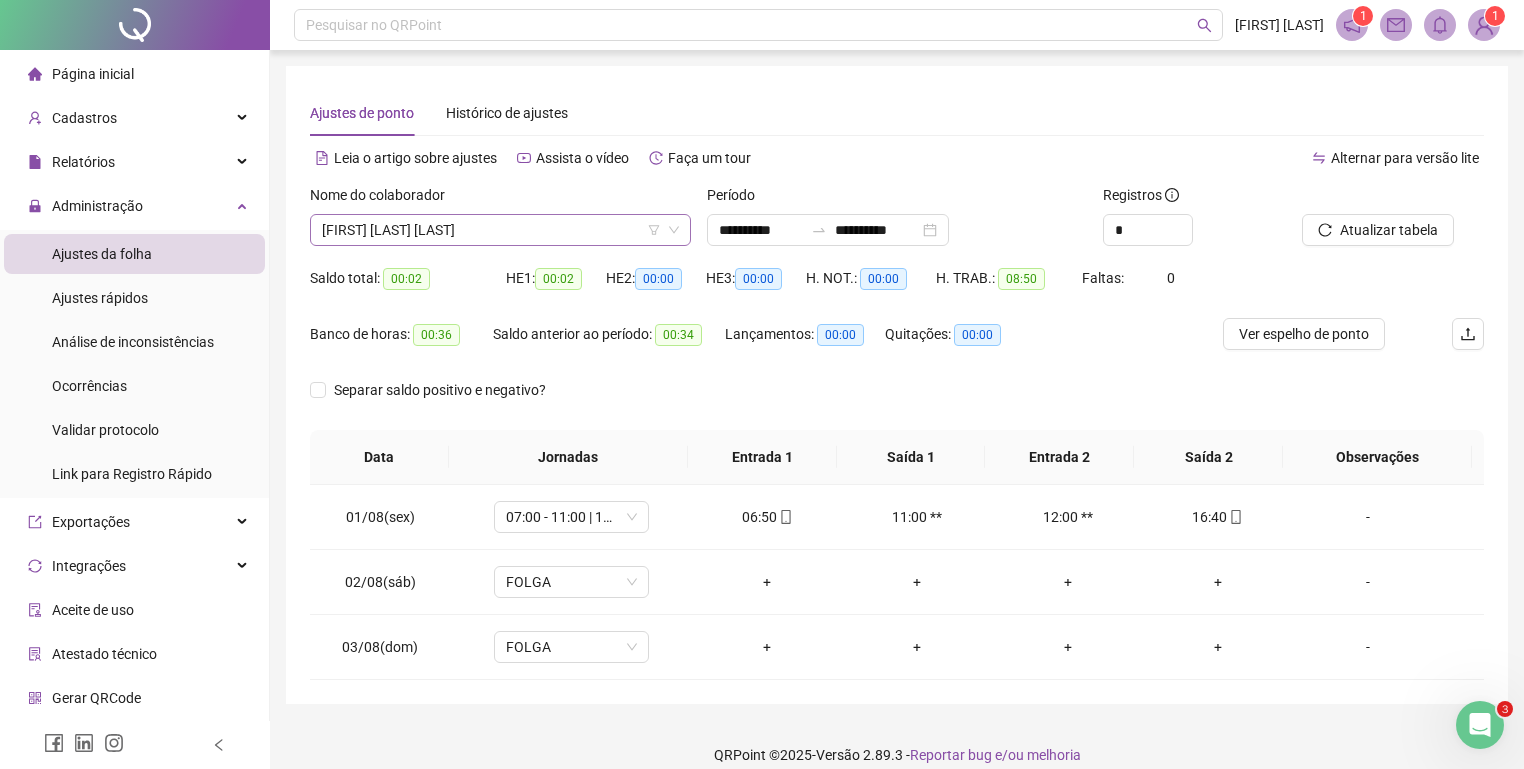 click on "[FIRST] [LAST] [LAST]" at bounding box center [500, 230] 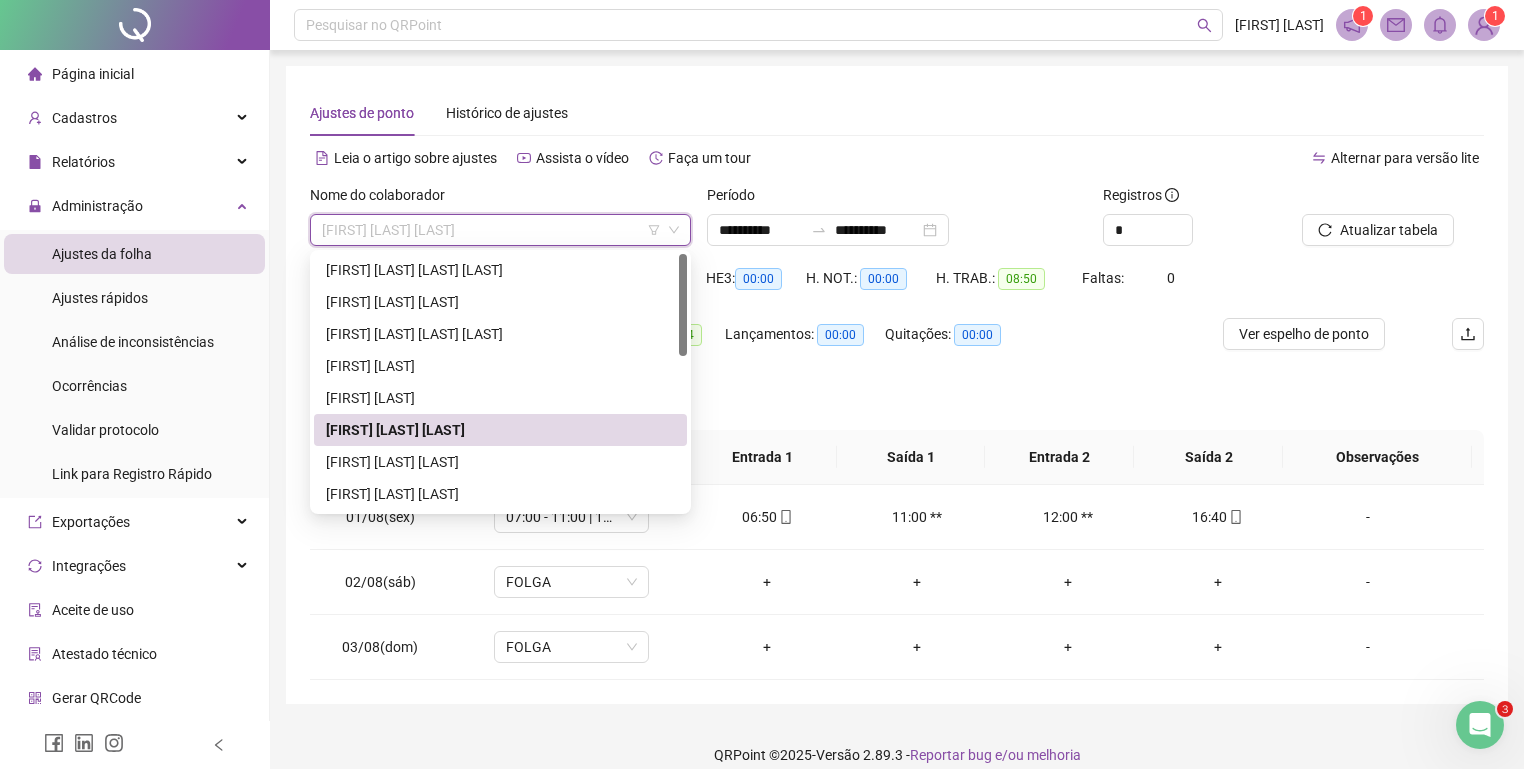 scroll, scrollTop: 240, scrollLeft: 0, axis: vertical 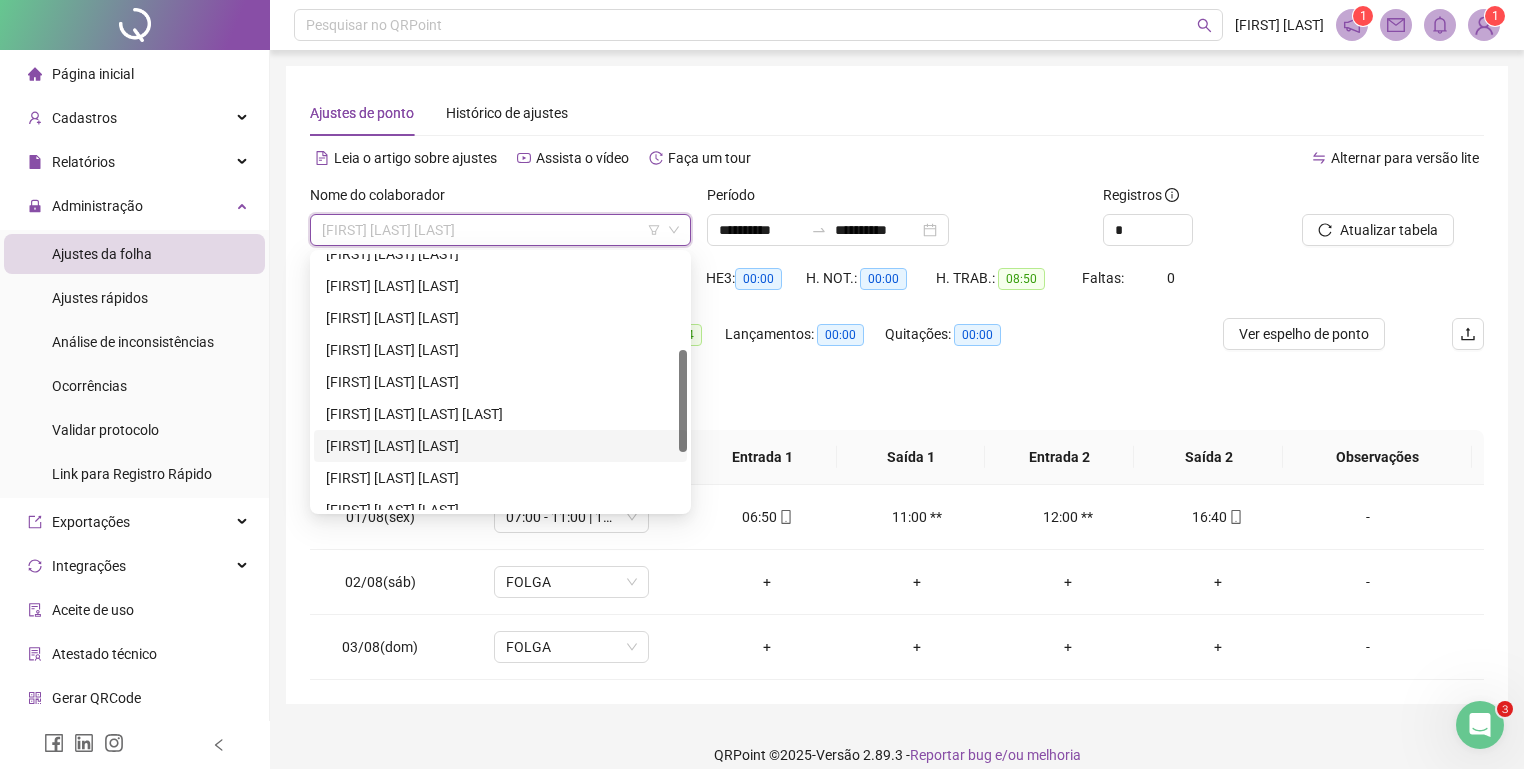 click on "[FIRST] [LAST] [LAST]" at bounding box center [500, 446] 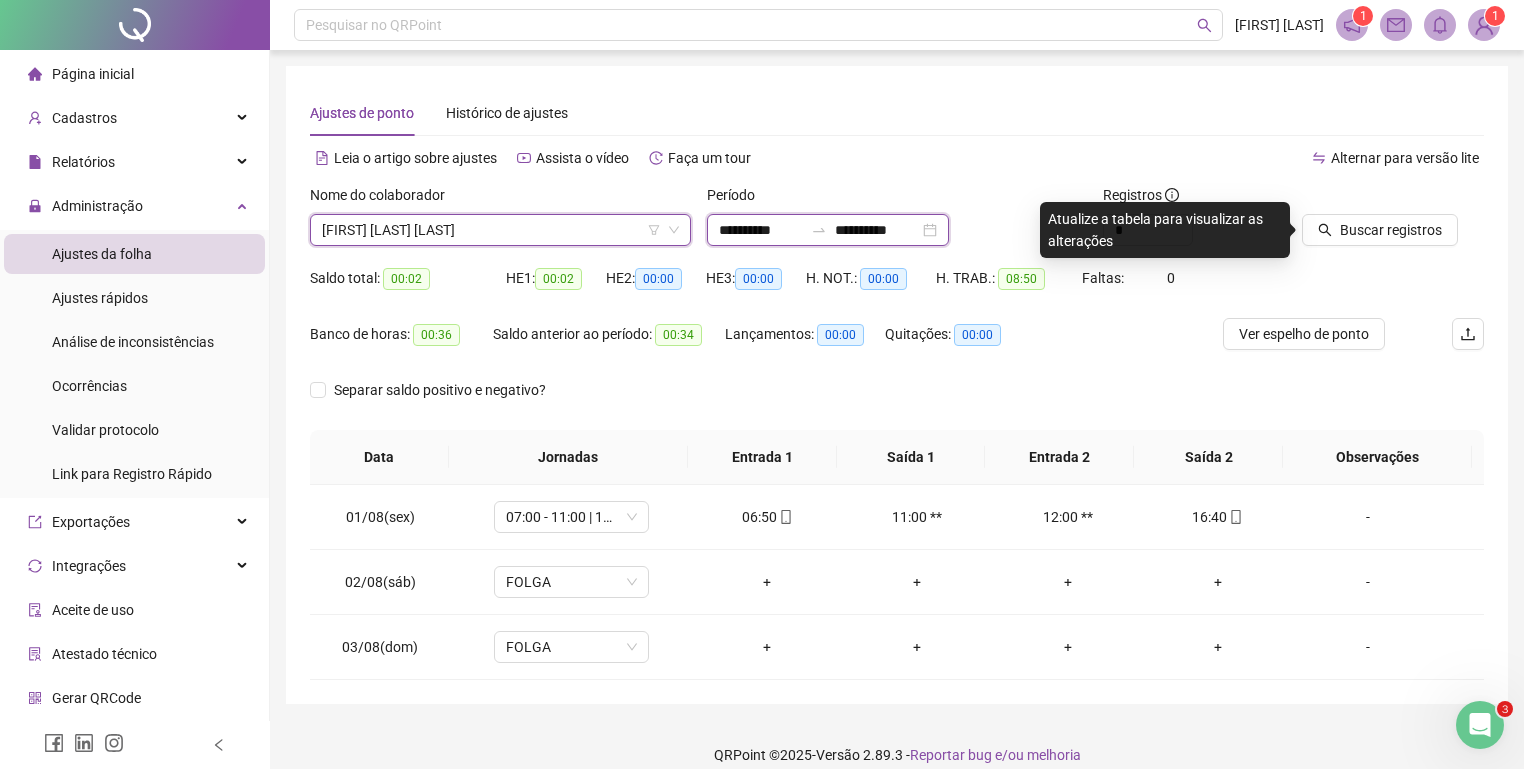click on "**********" at bounding box center [877, 230] 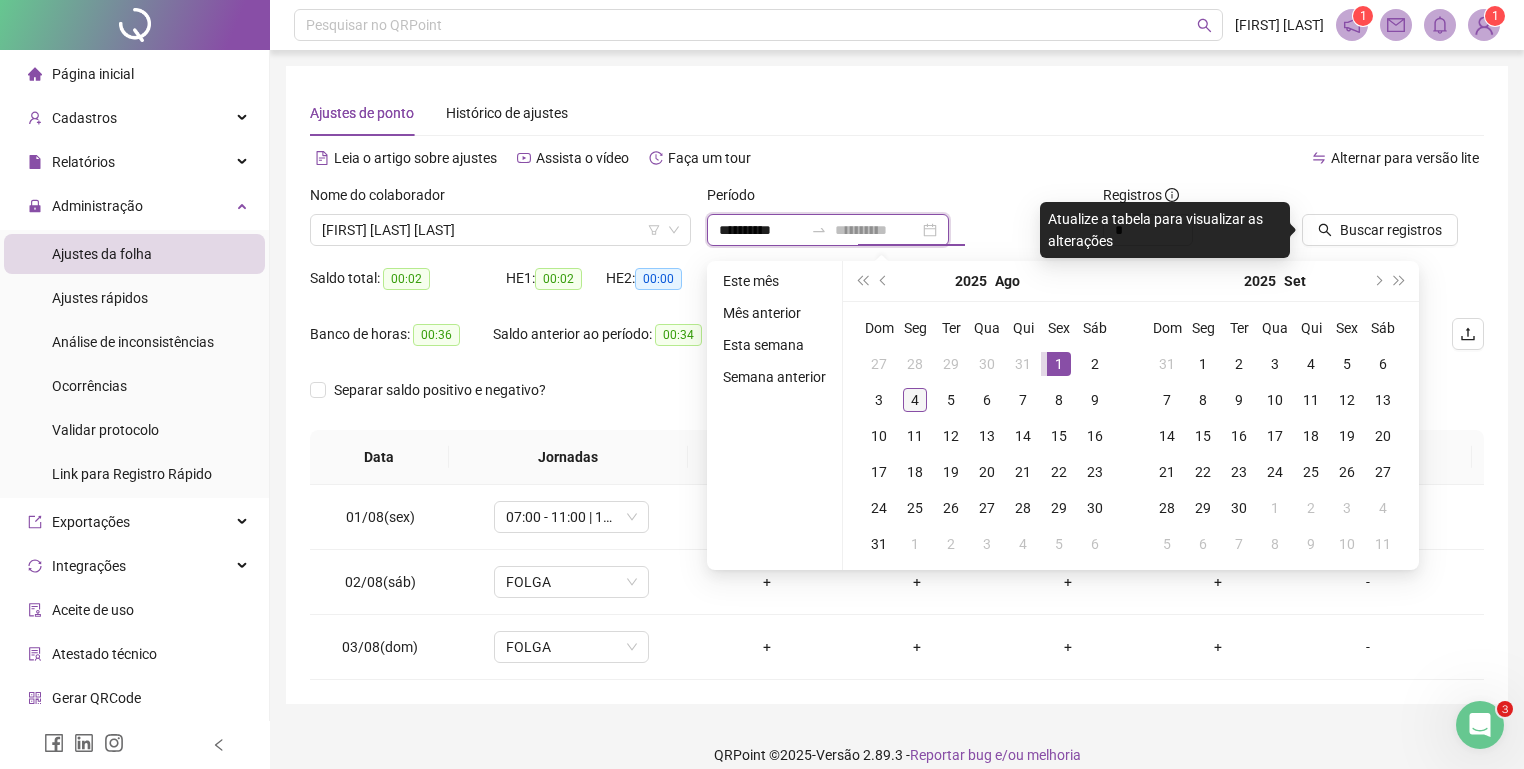 type on "**********" 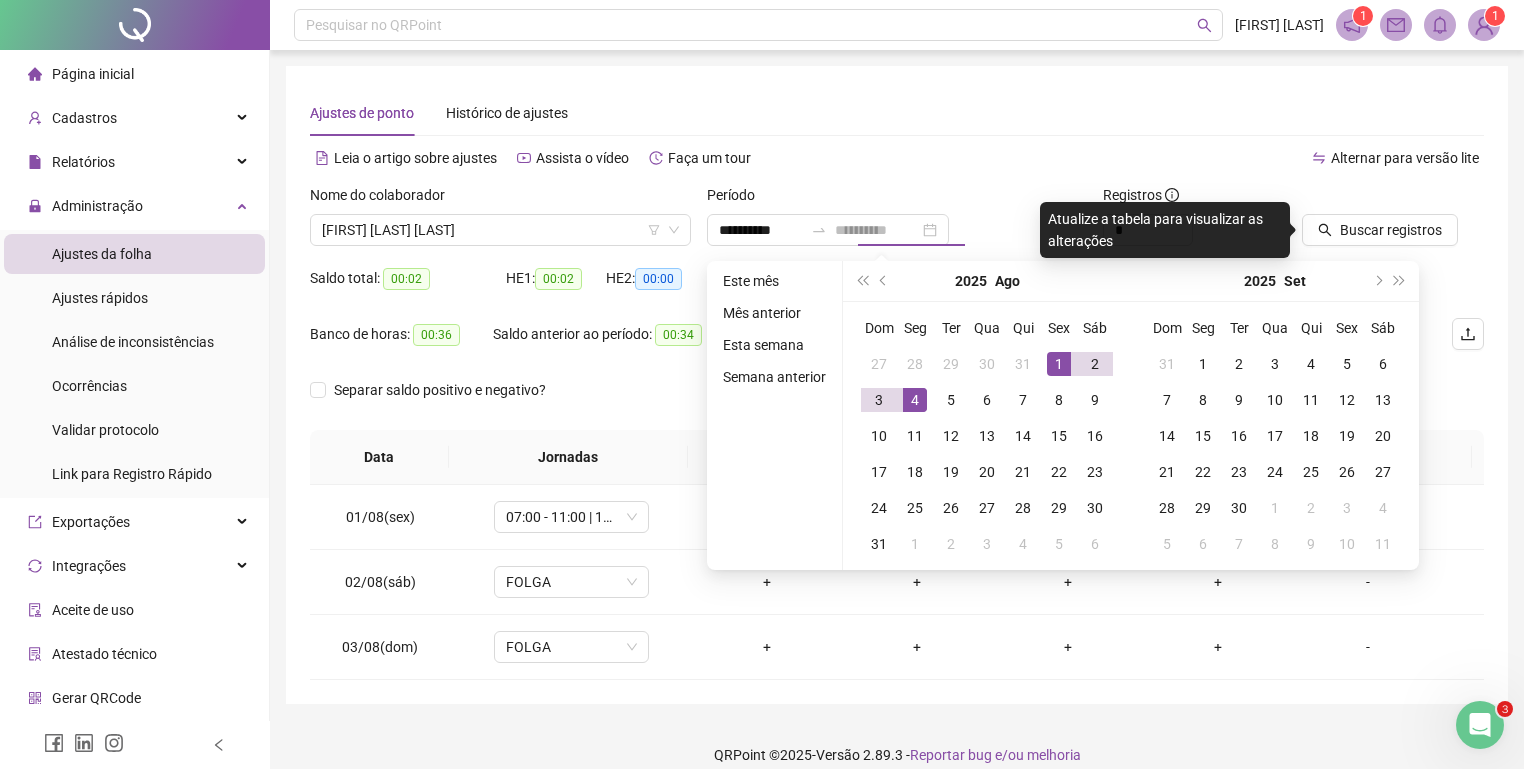 click on "4" at bounding box center [915, 400] 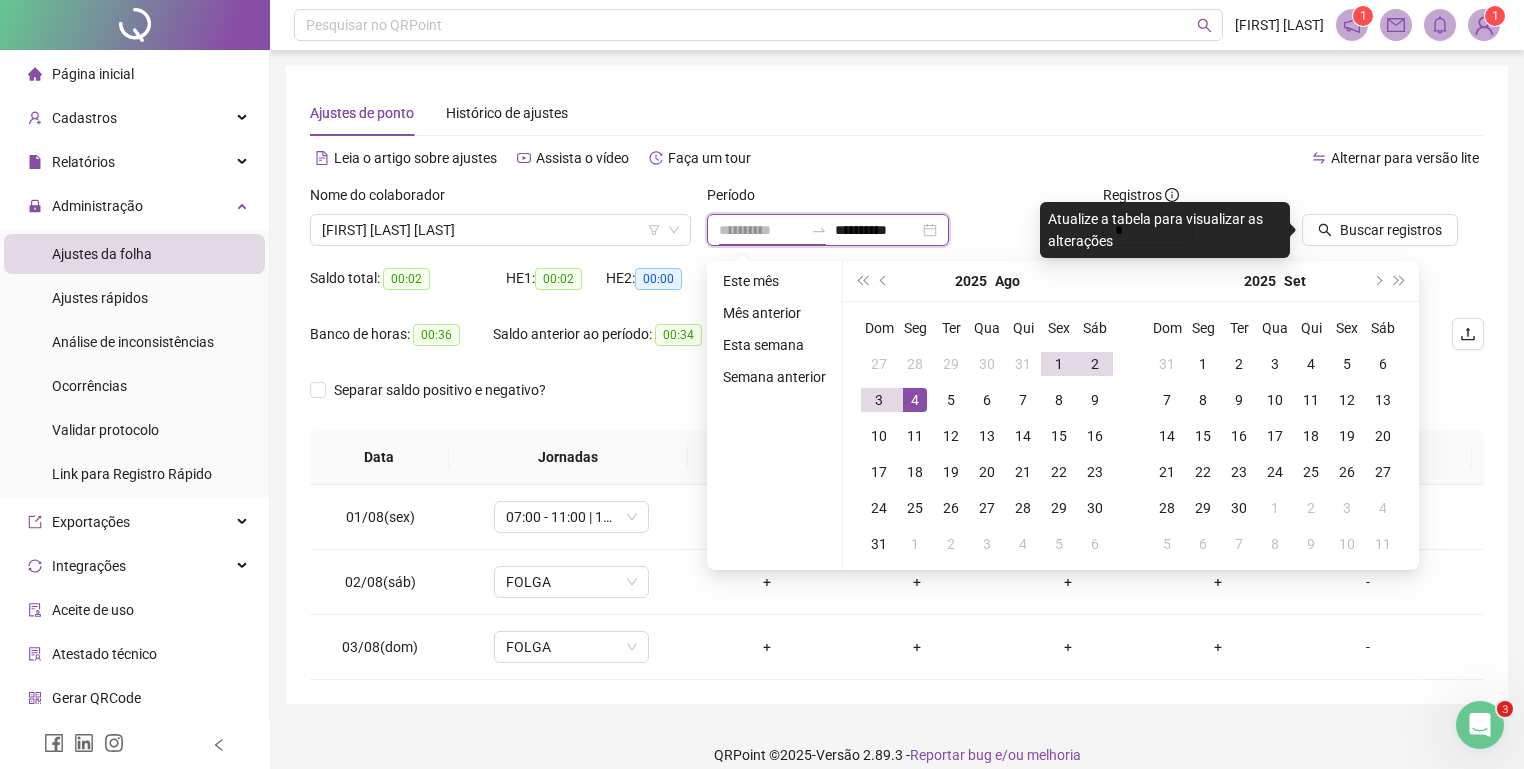 type on "**********" 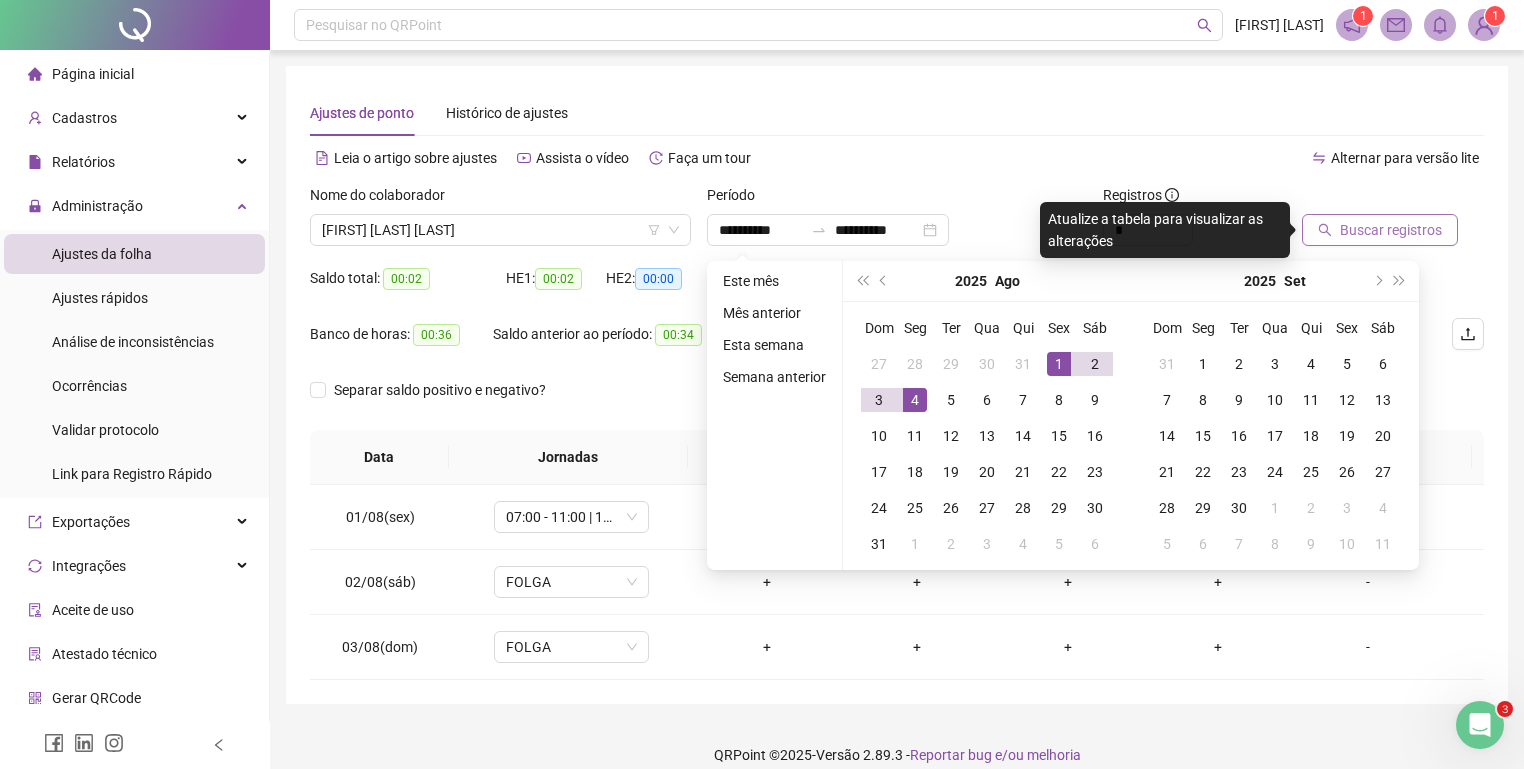 click on "Buscar registros" at bounding box center (1391, 230) 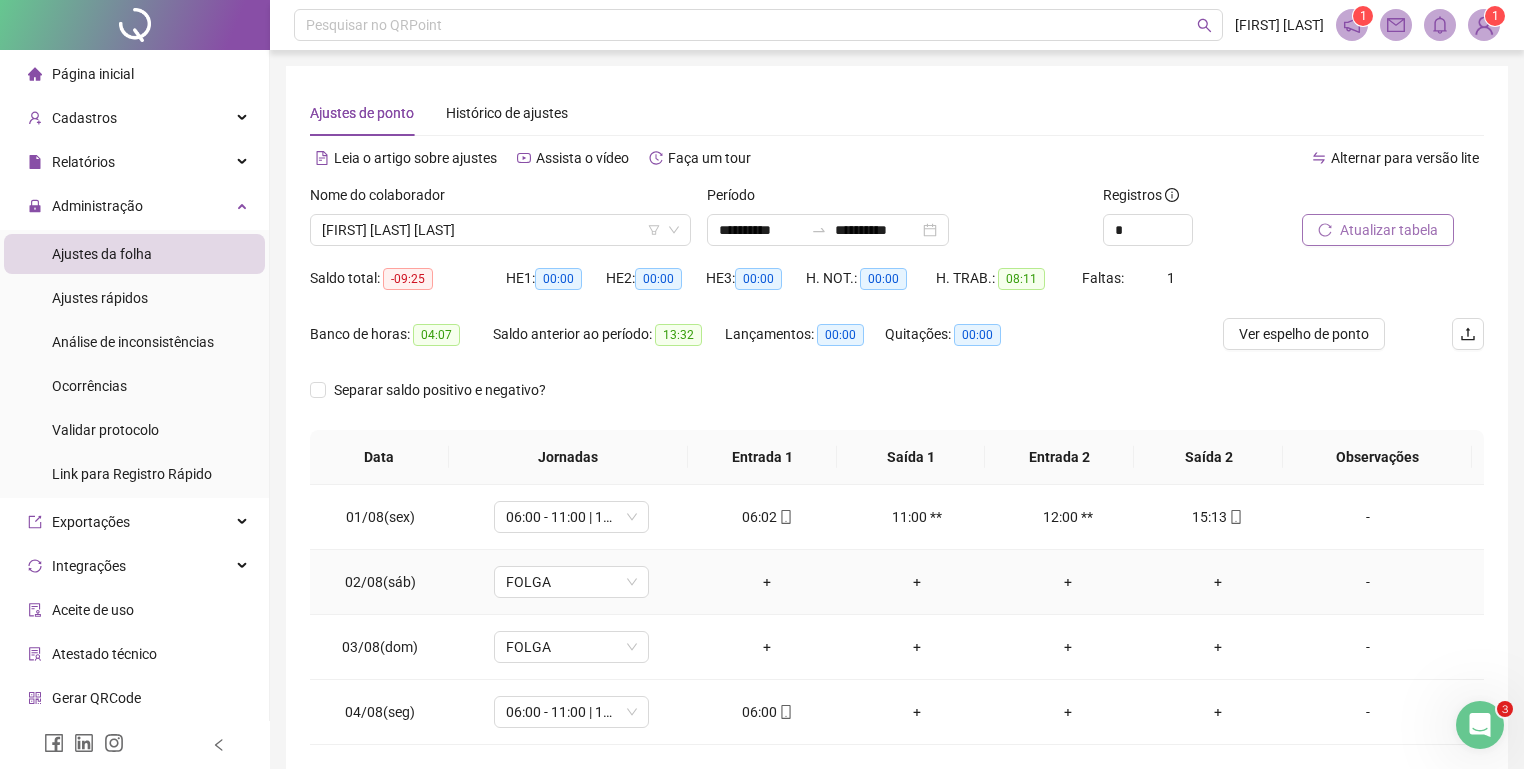 scroll, scrollTop: 85, scrollLeft: 0, axis: vertical 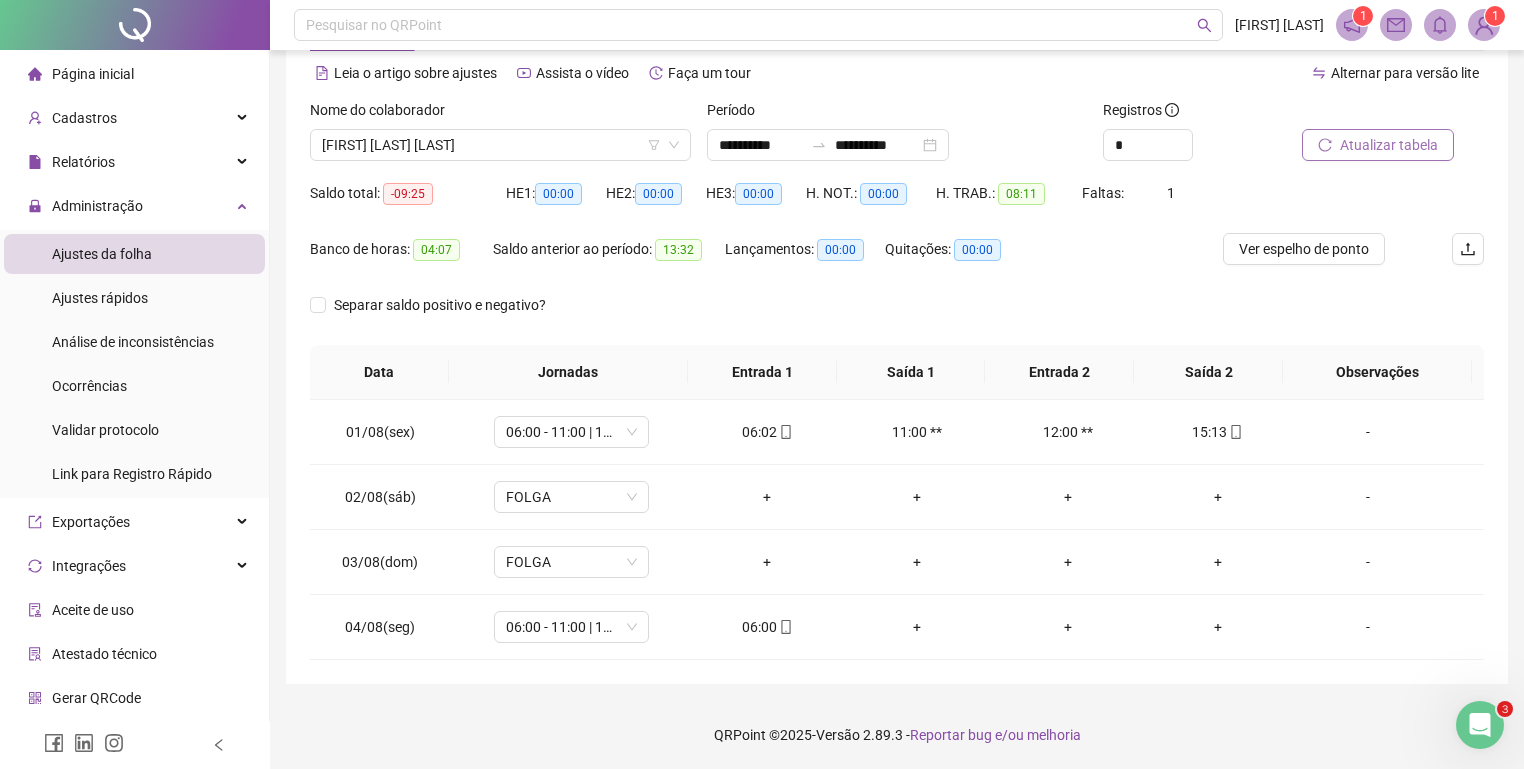 click on "Atualizar tabela" at bounding box center (1389, 145) 